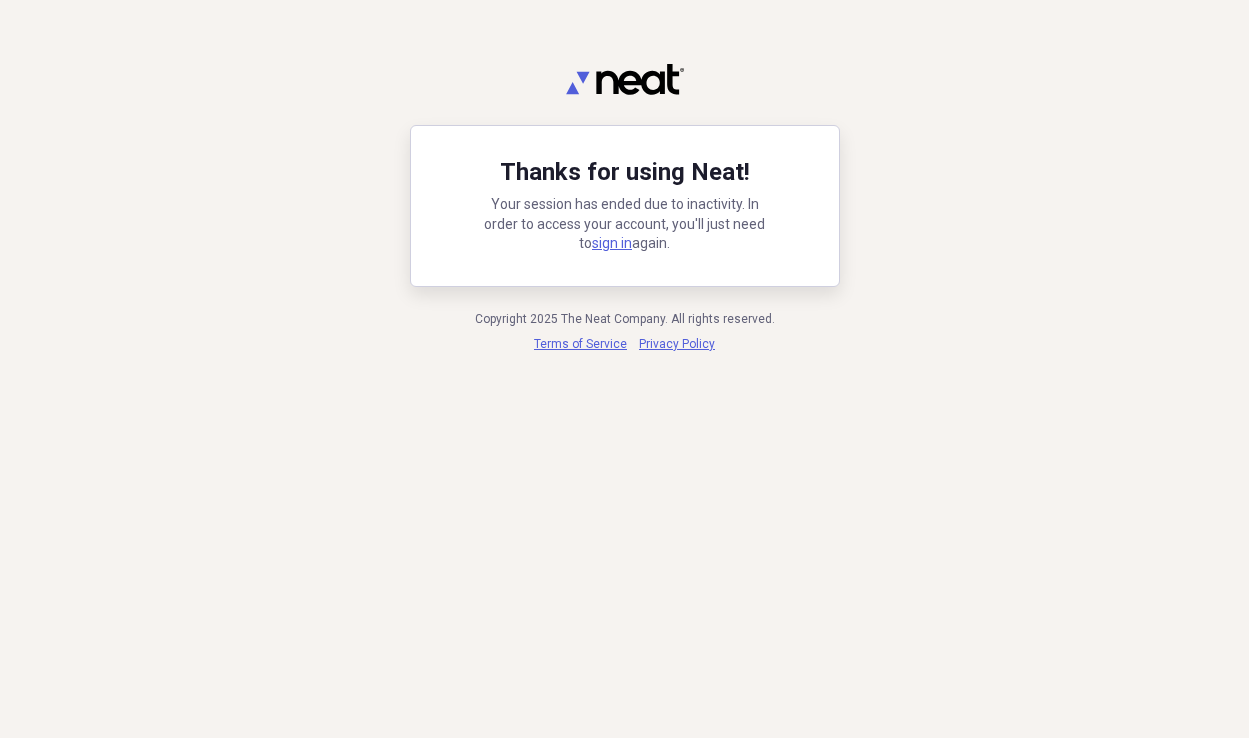 scroll, scrollTop: 0, scrollLeft: 0, axis: both 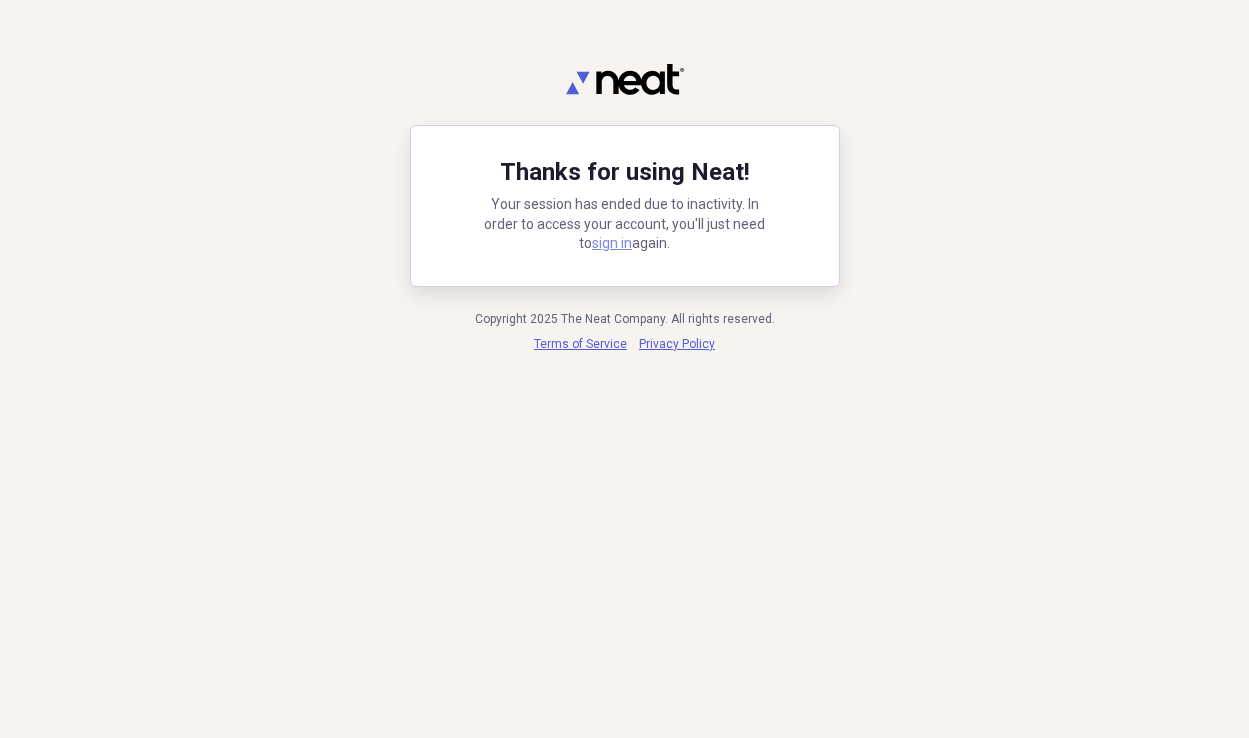 click on "sign in" at bounding box center [612, 243] 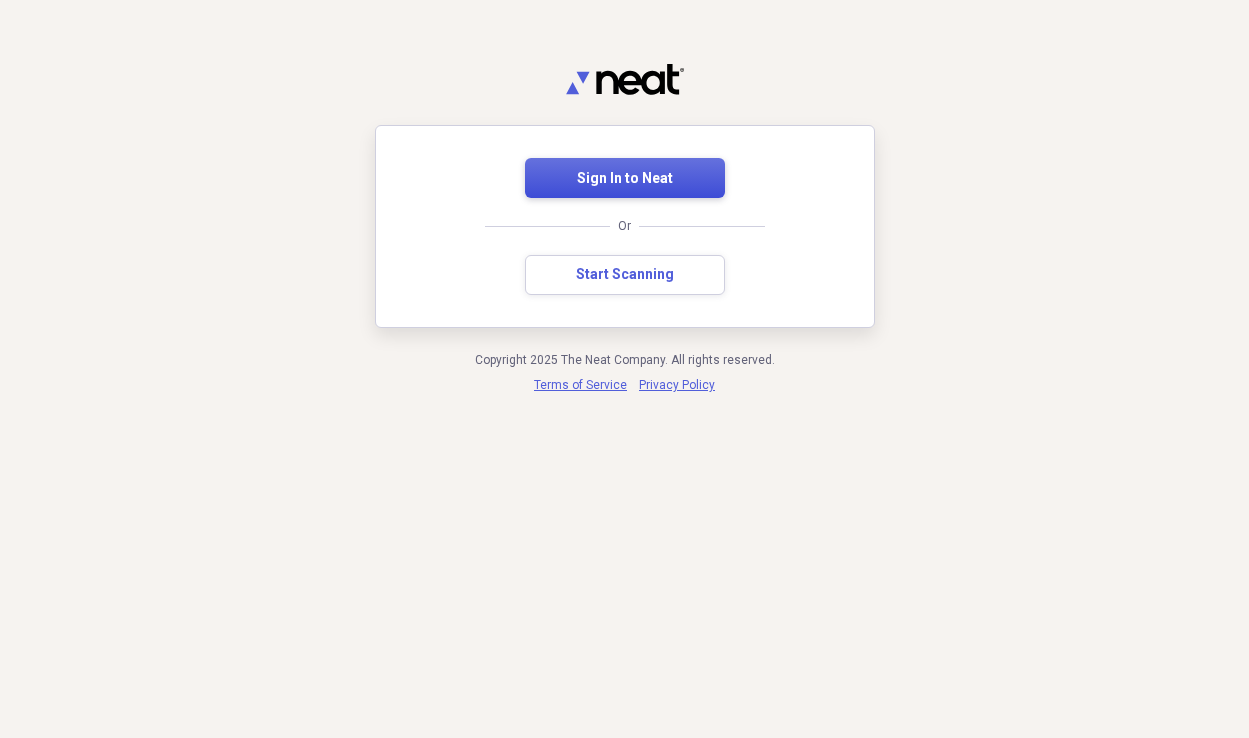 click on "Sign In to Neat" at bounding box center [625, 179] 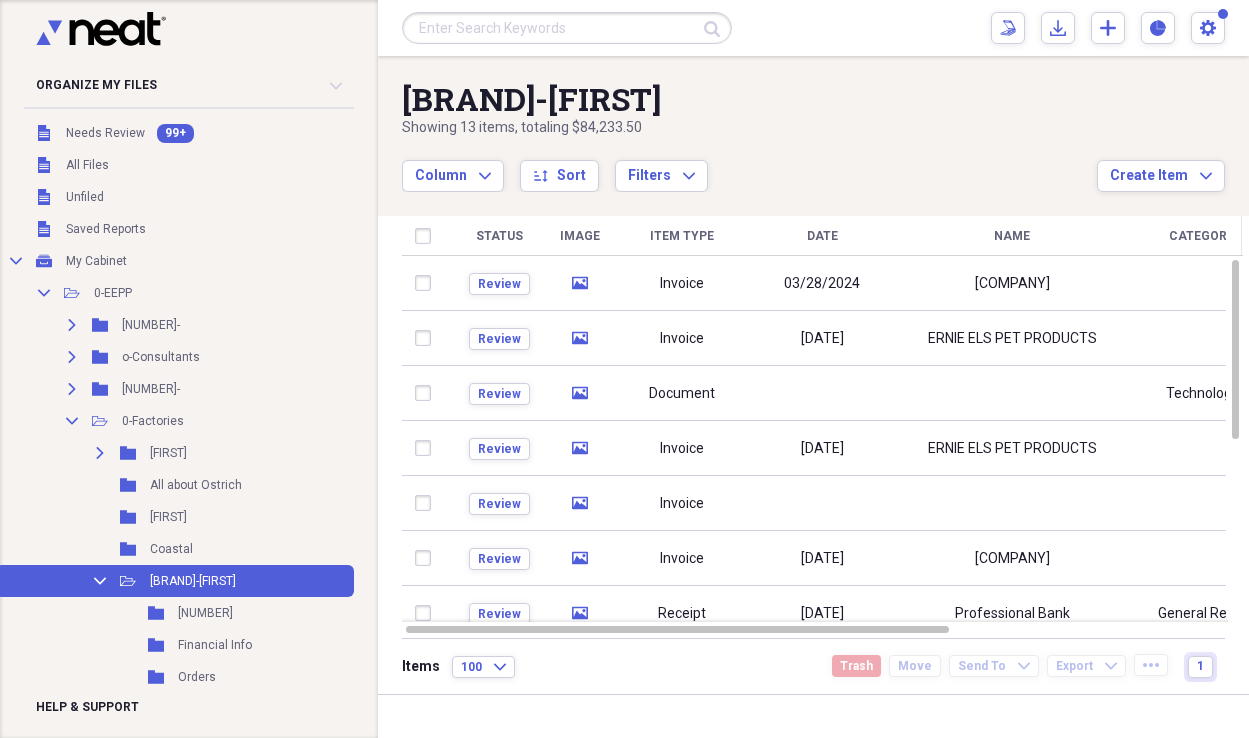 click at bounding box center [567, 28] 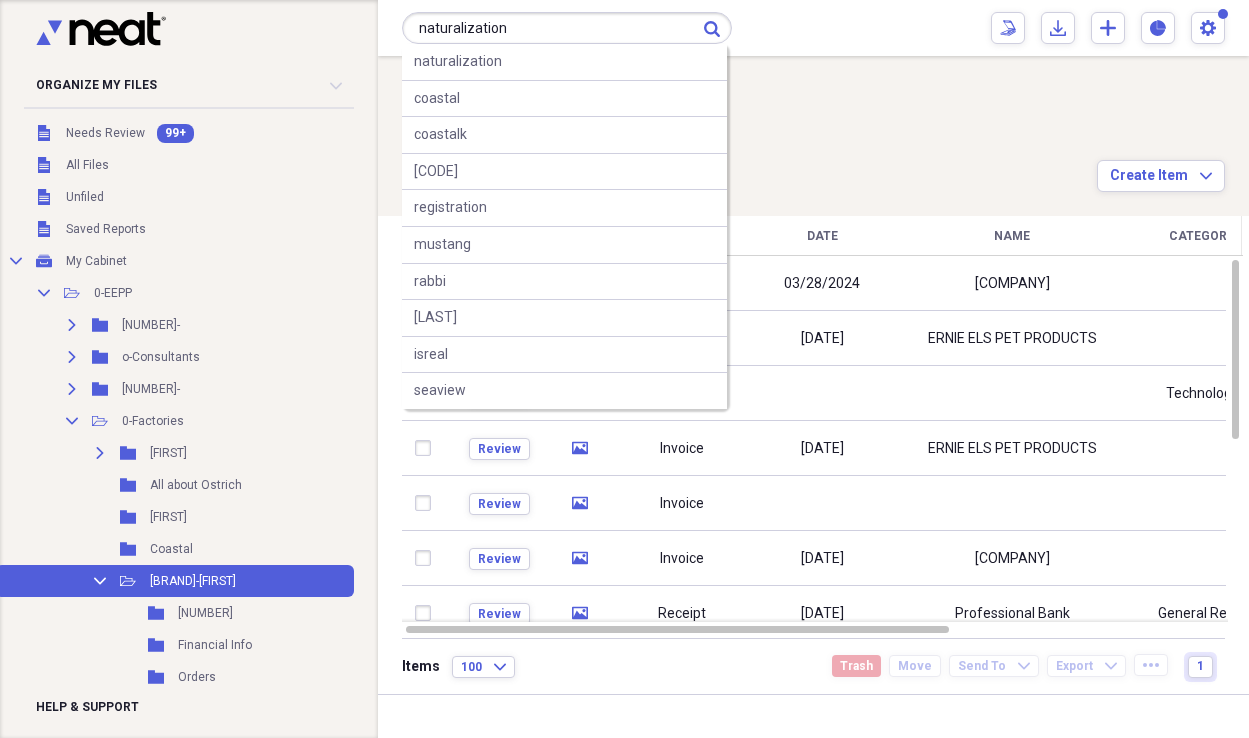 type on "naturalization" 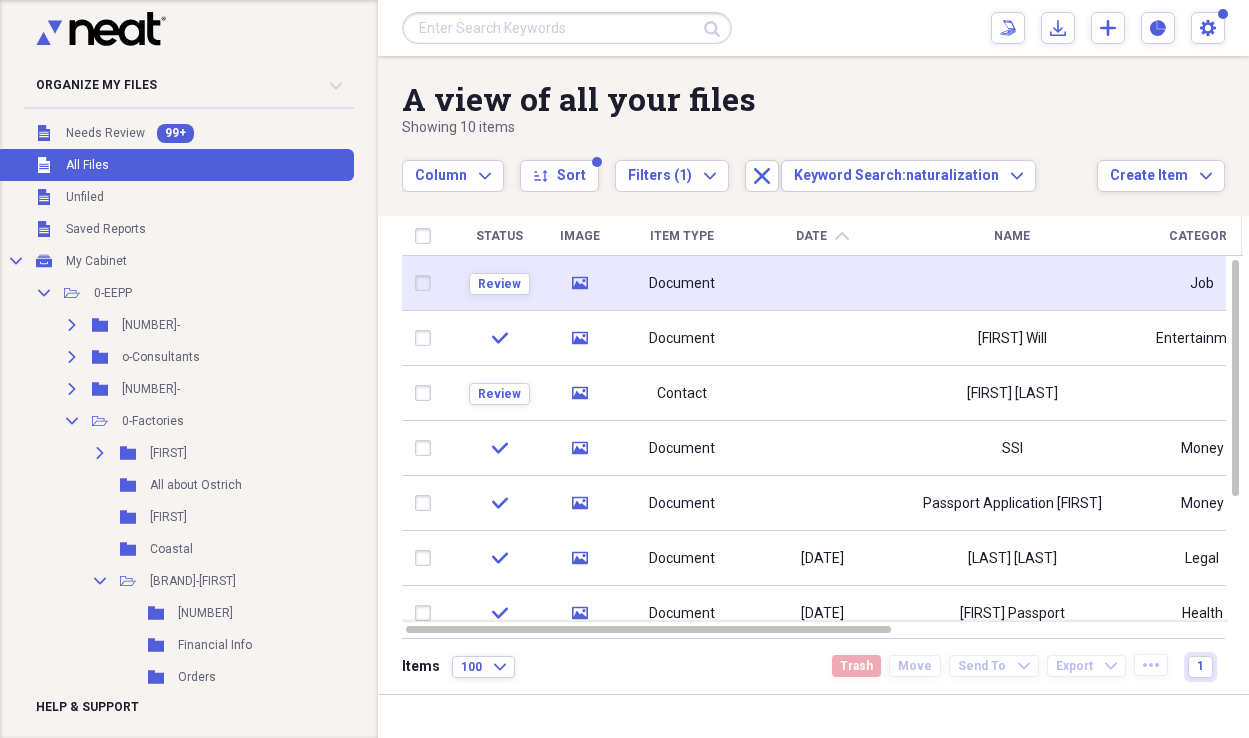 click on "media" 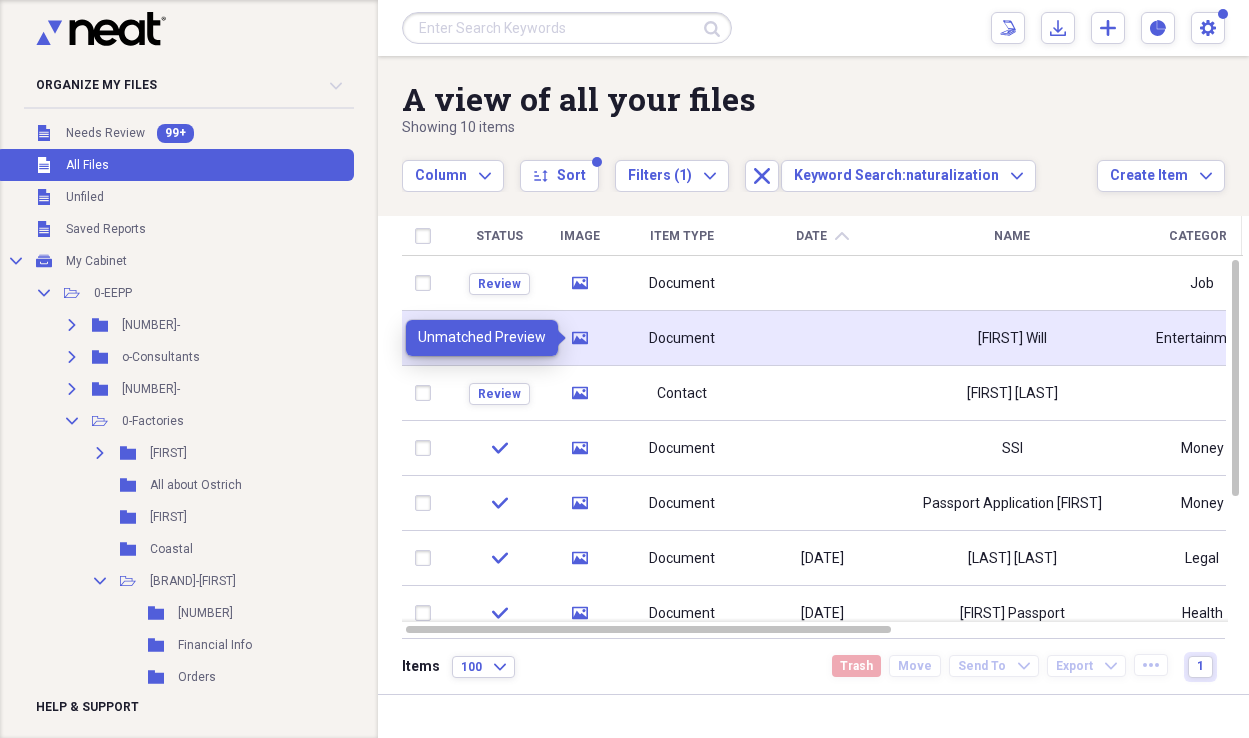 click on "media" 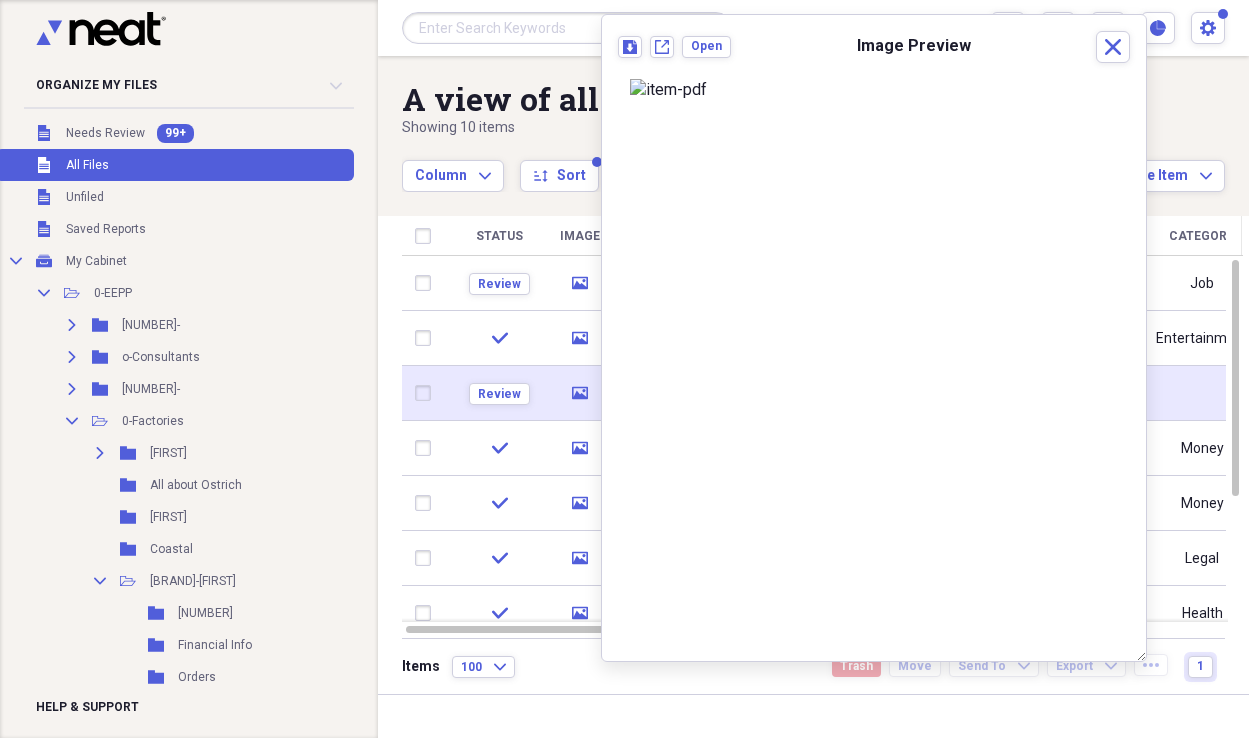 click 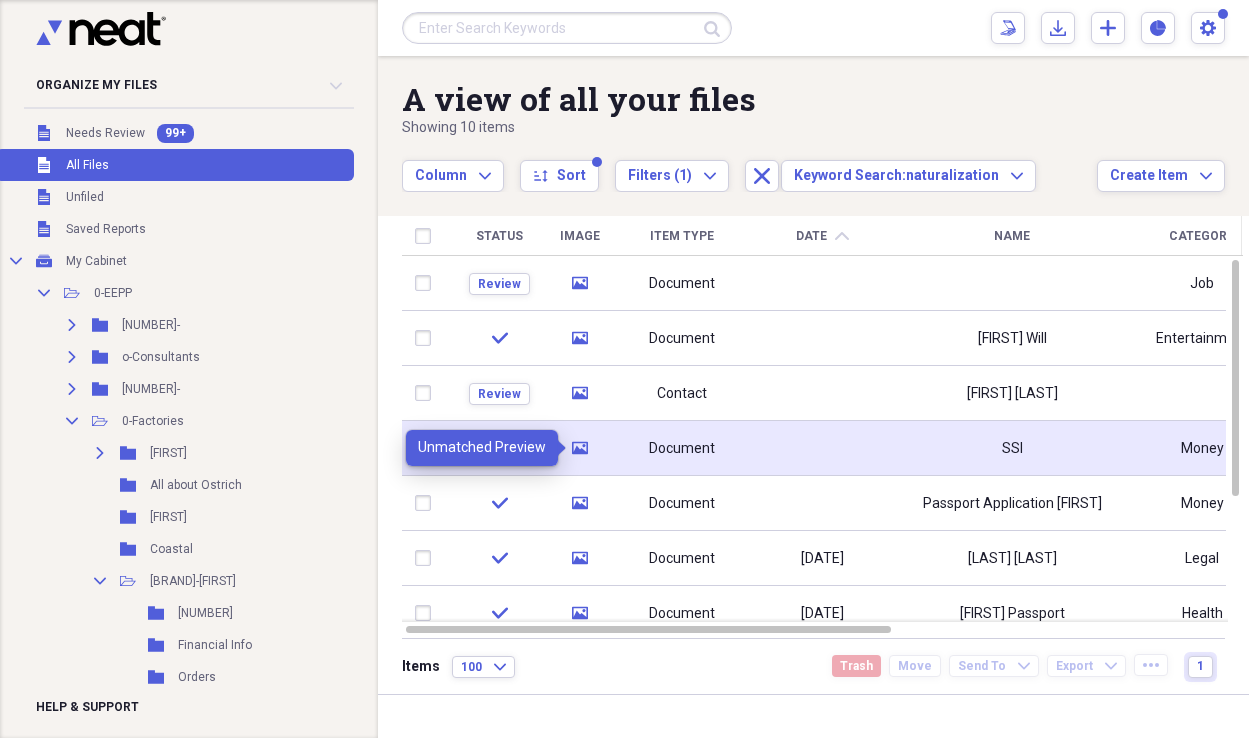 click on "media" 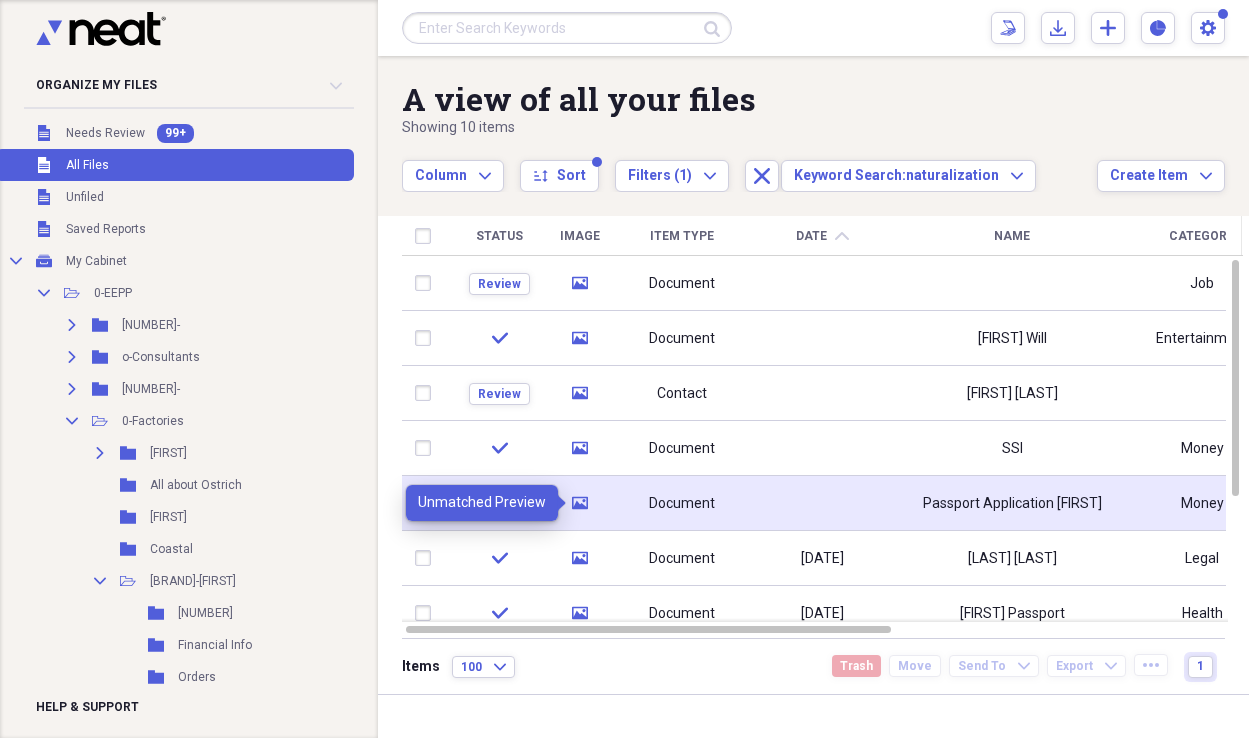 click 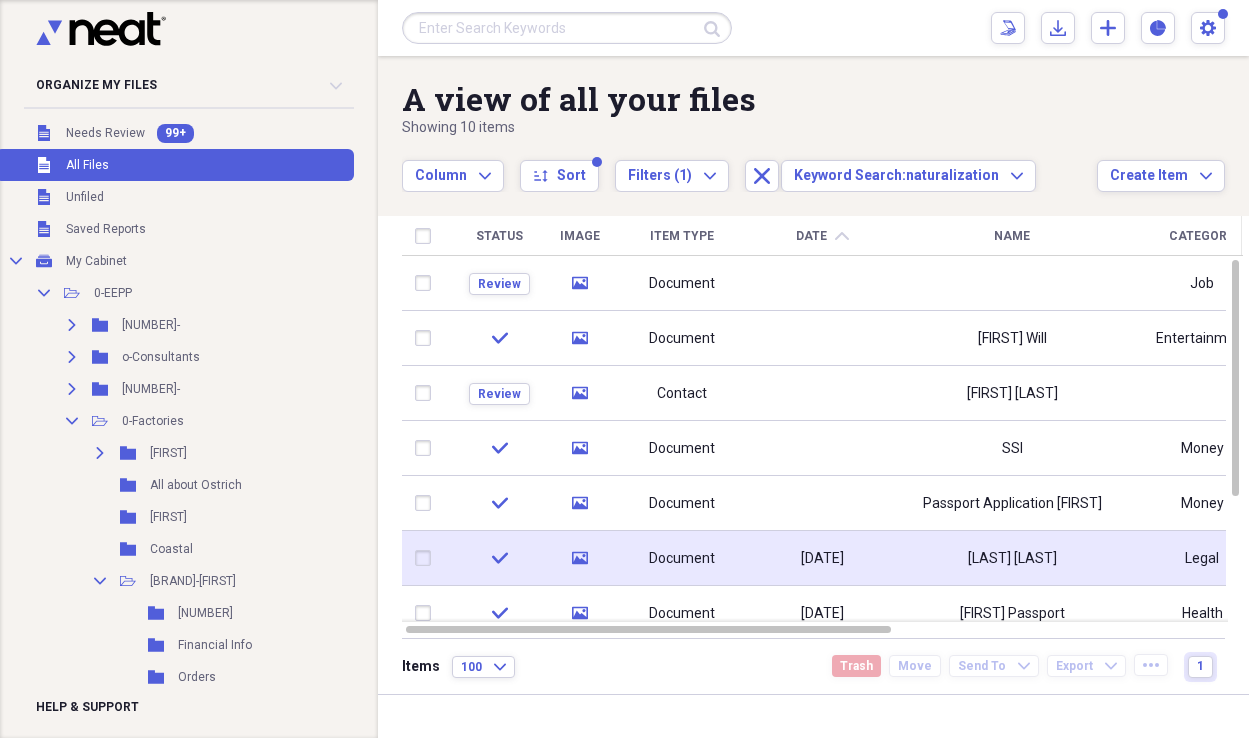 click on "media" 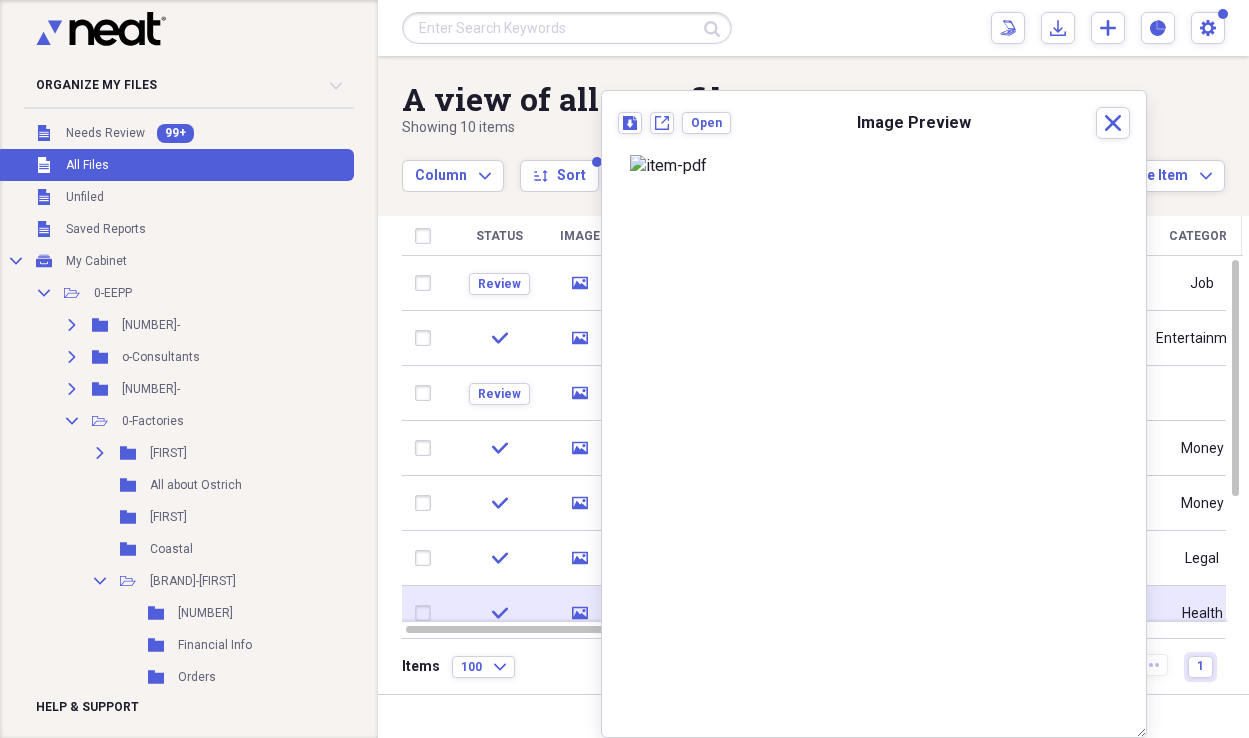 click on "media" 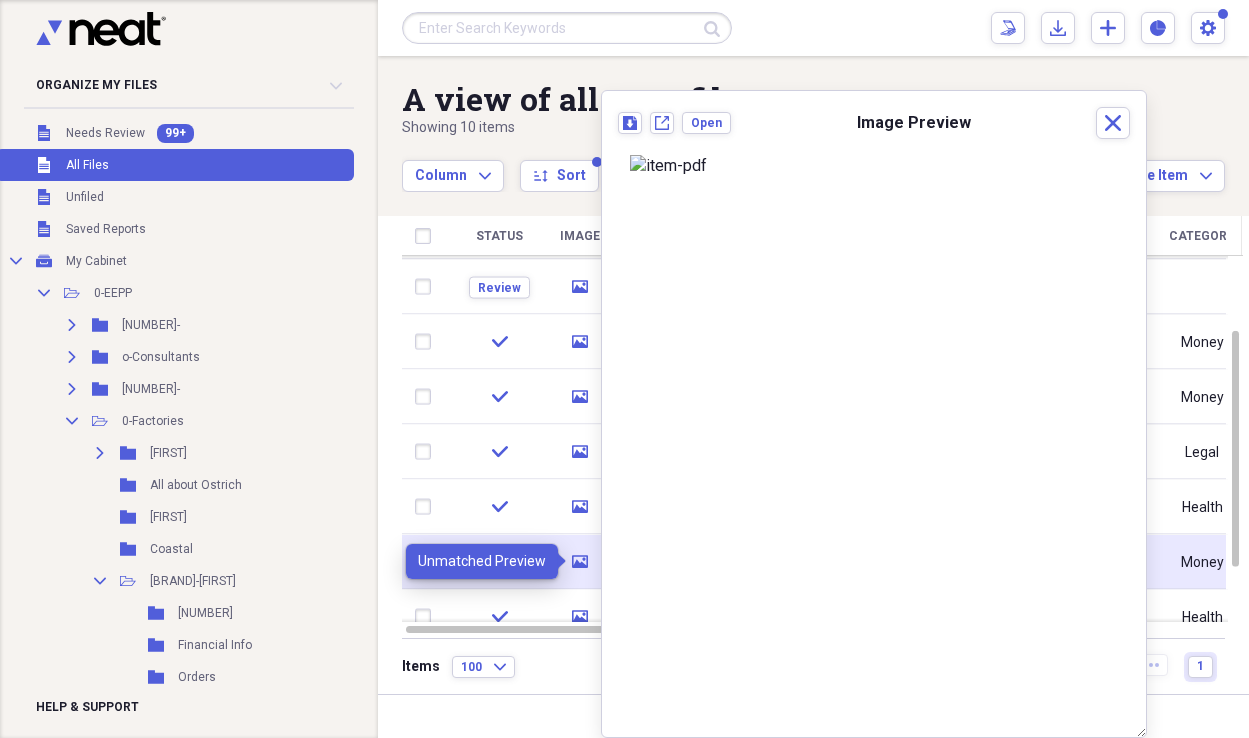 click 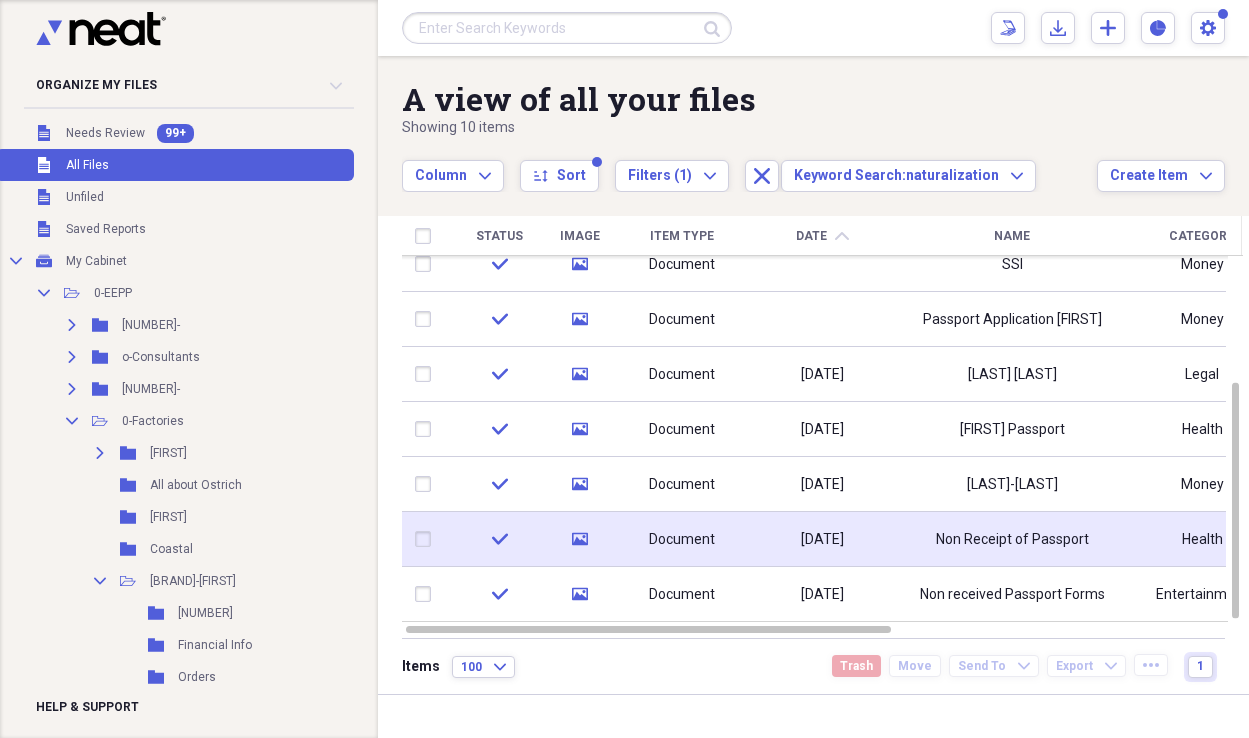 click on "media" 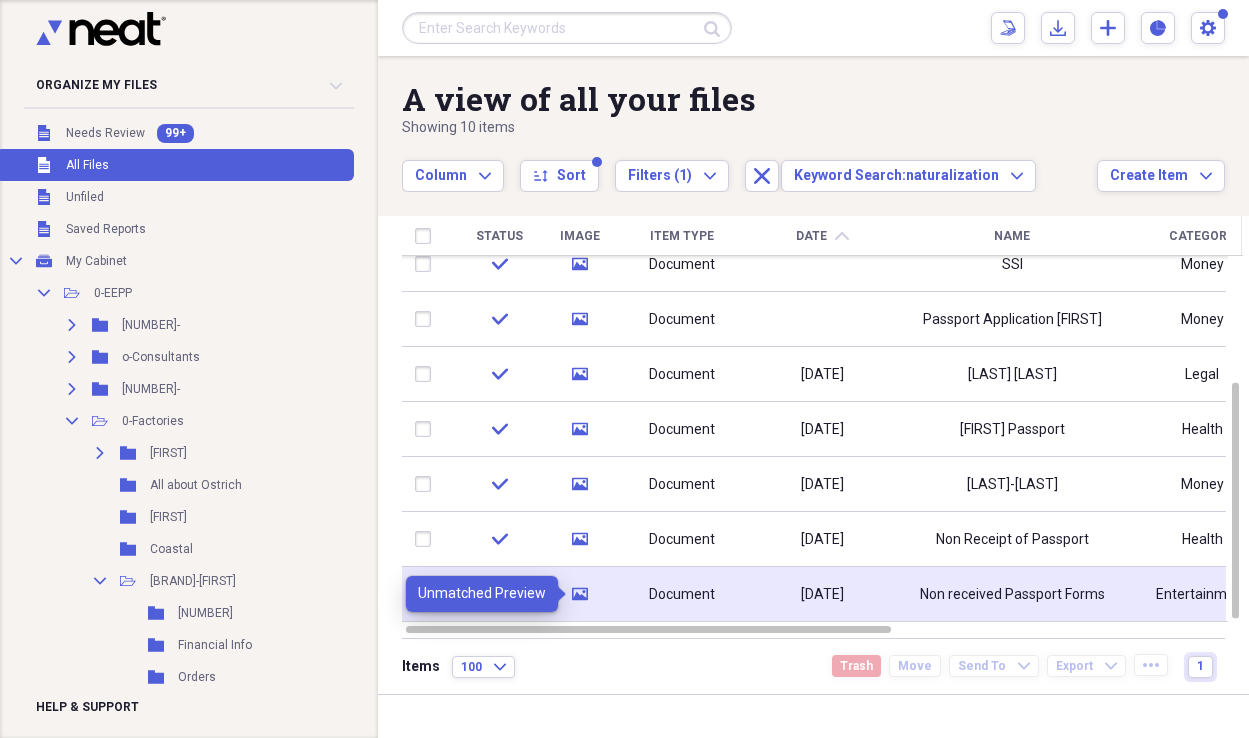 click 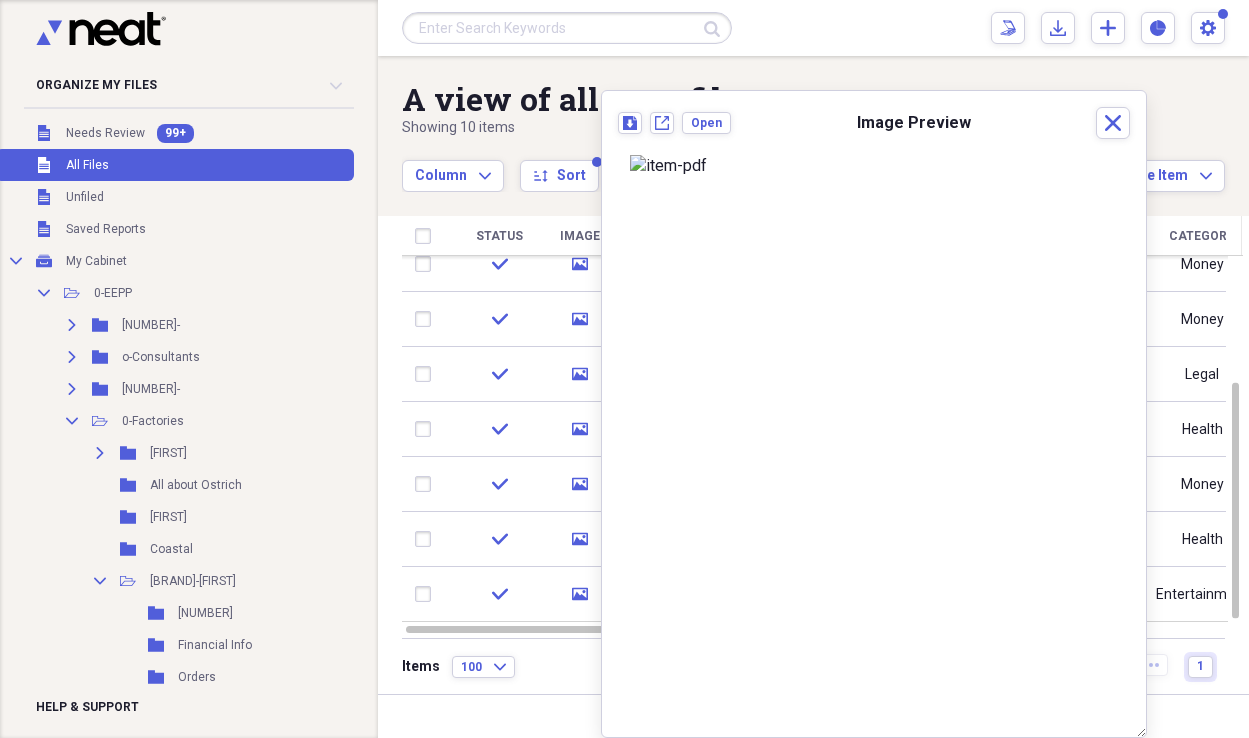 scroll, scrollTop: 20, scrollLeft: 0, axis: vertical 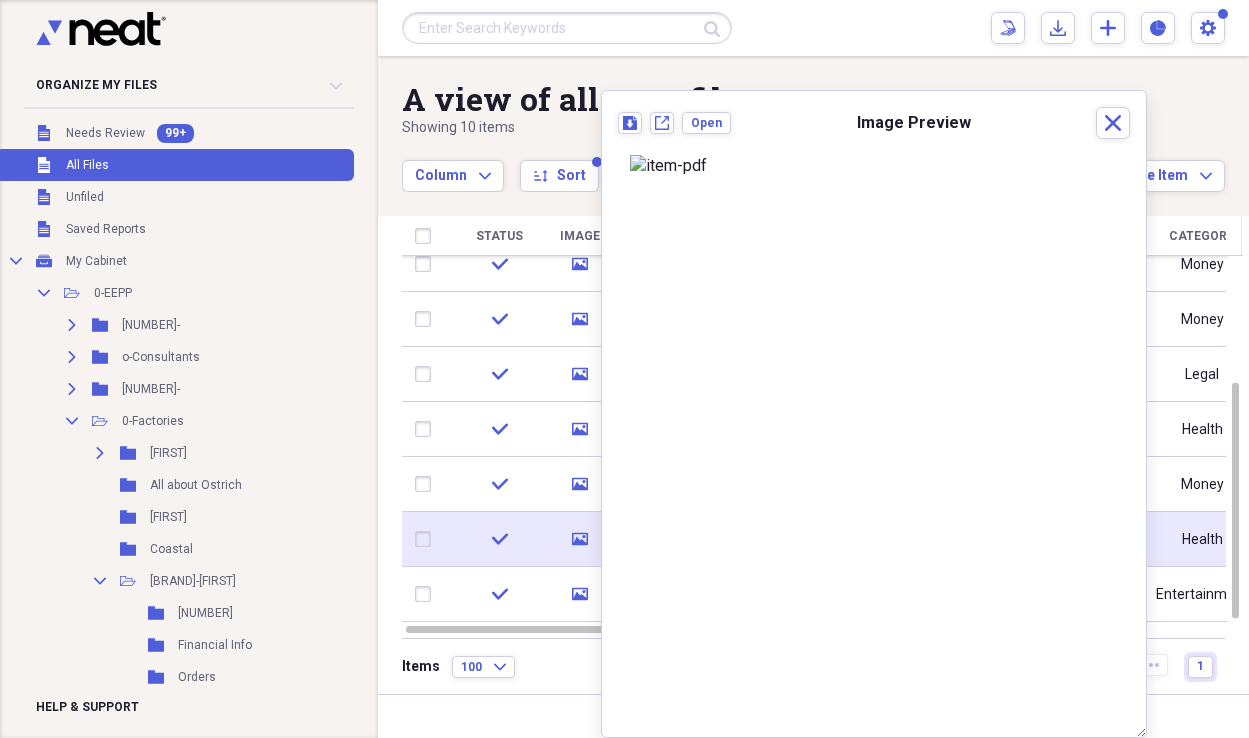 click on "media" 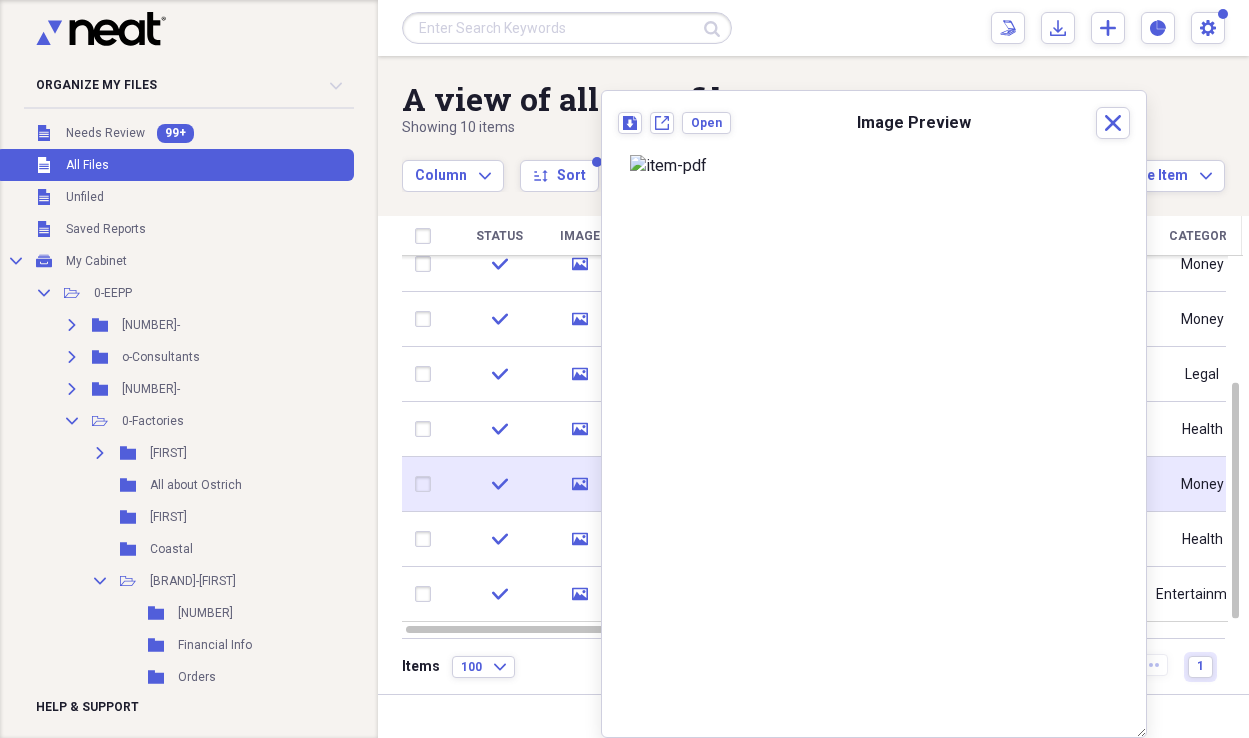 click on "media" 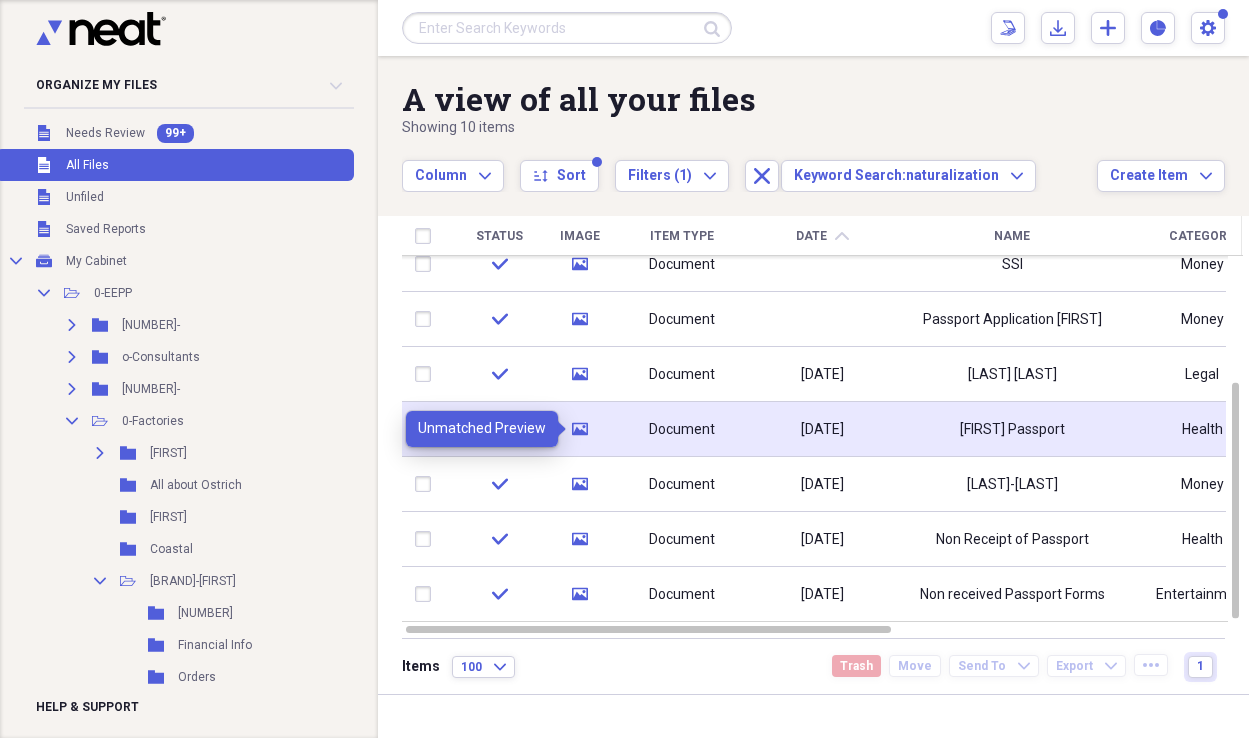 click 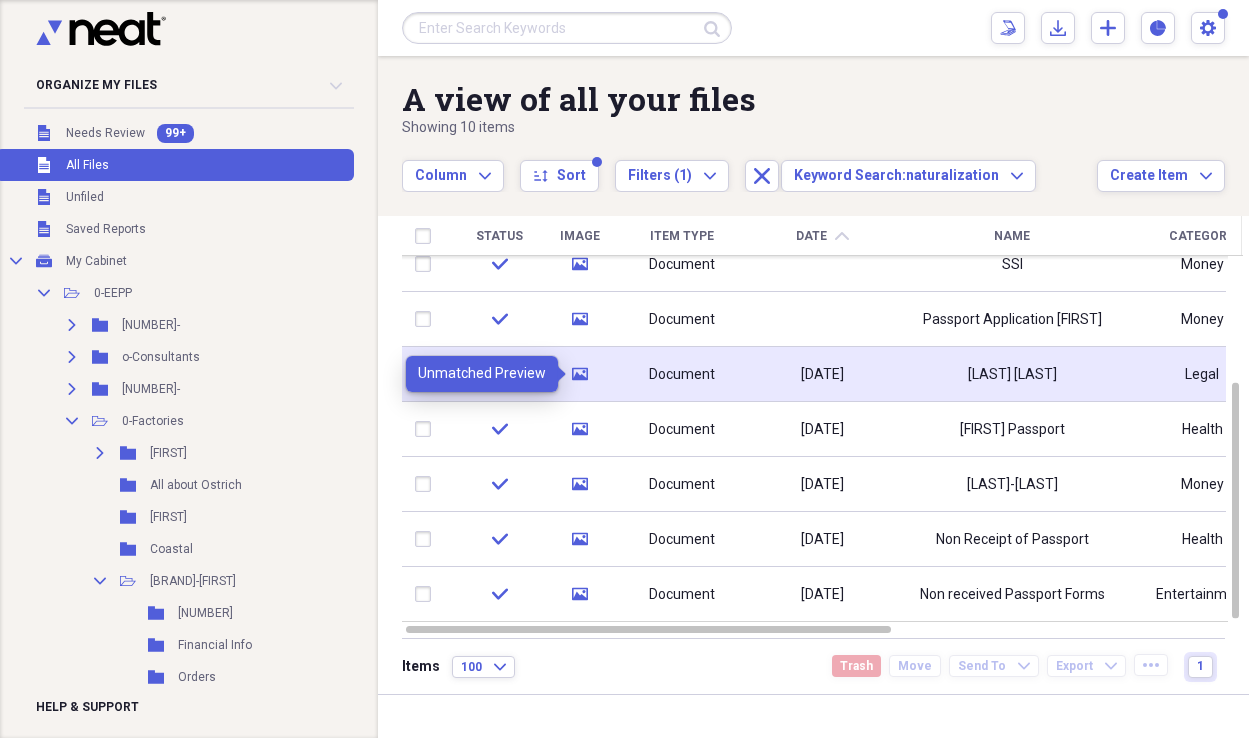 click on "media" 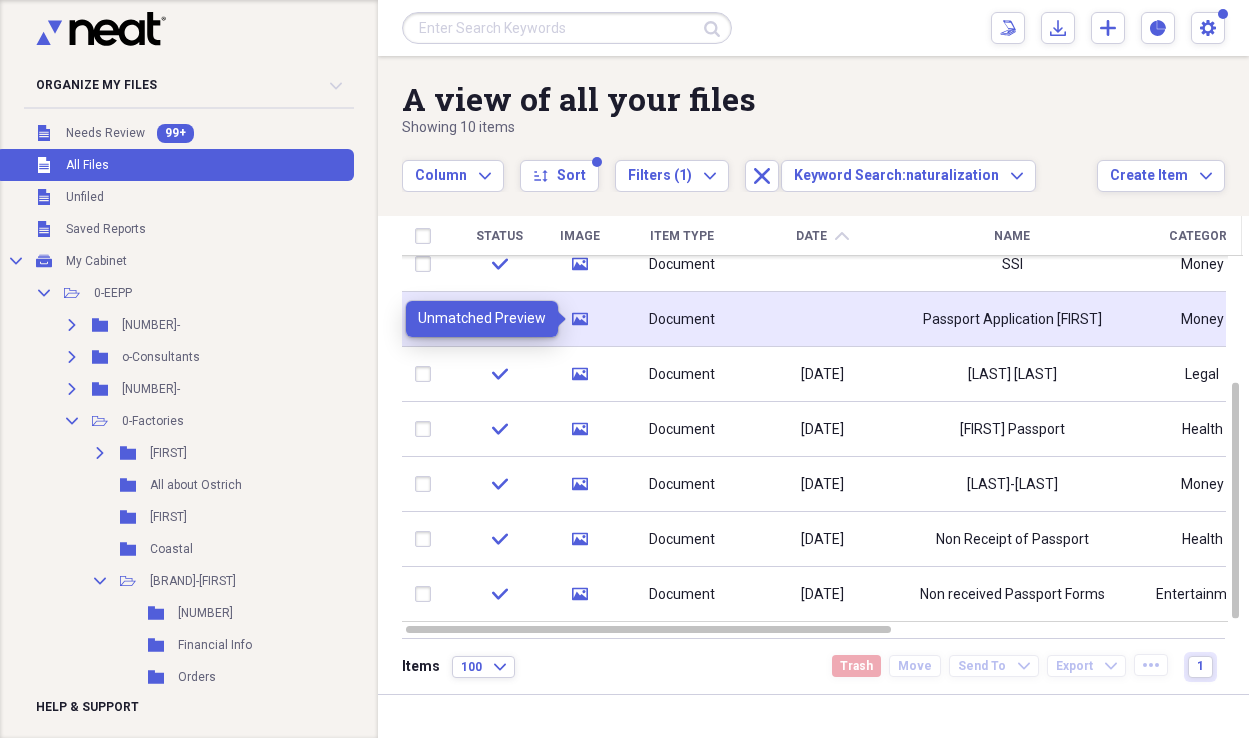 click 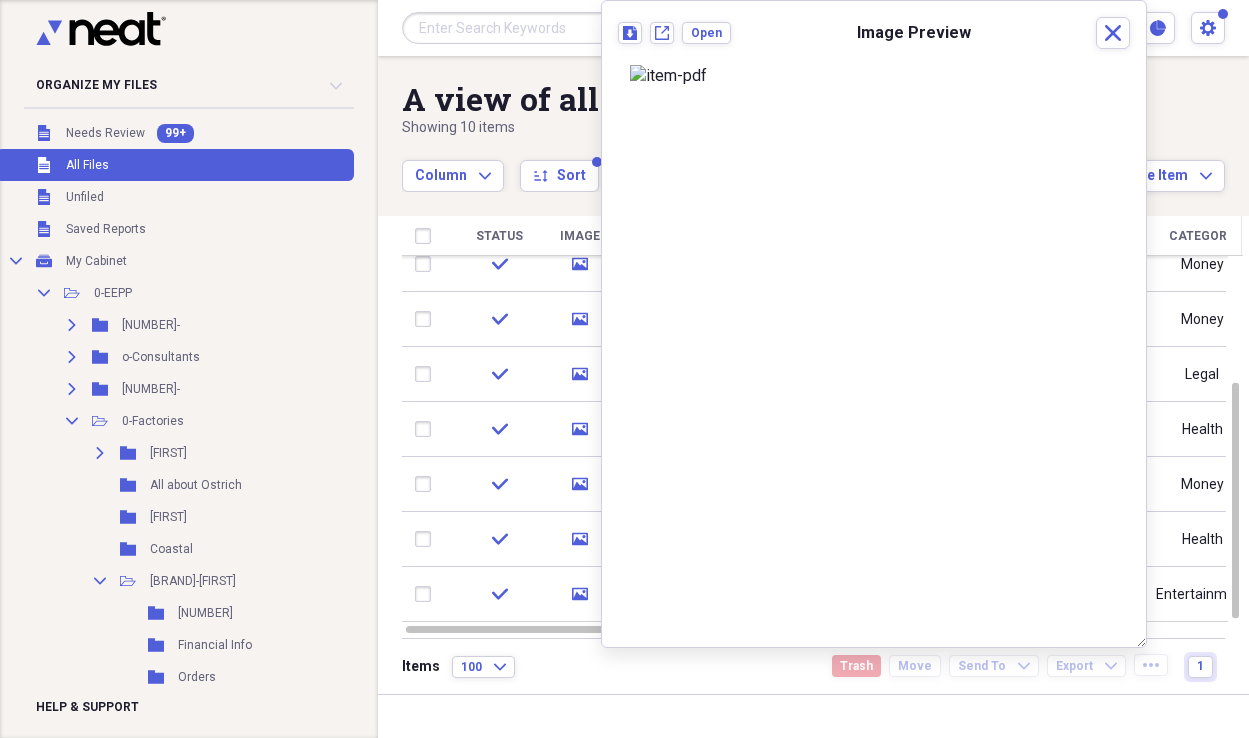 scroll, scrollTop: 31, scrollLeft: 0, axis: vertical 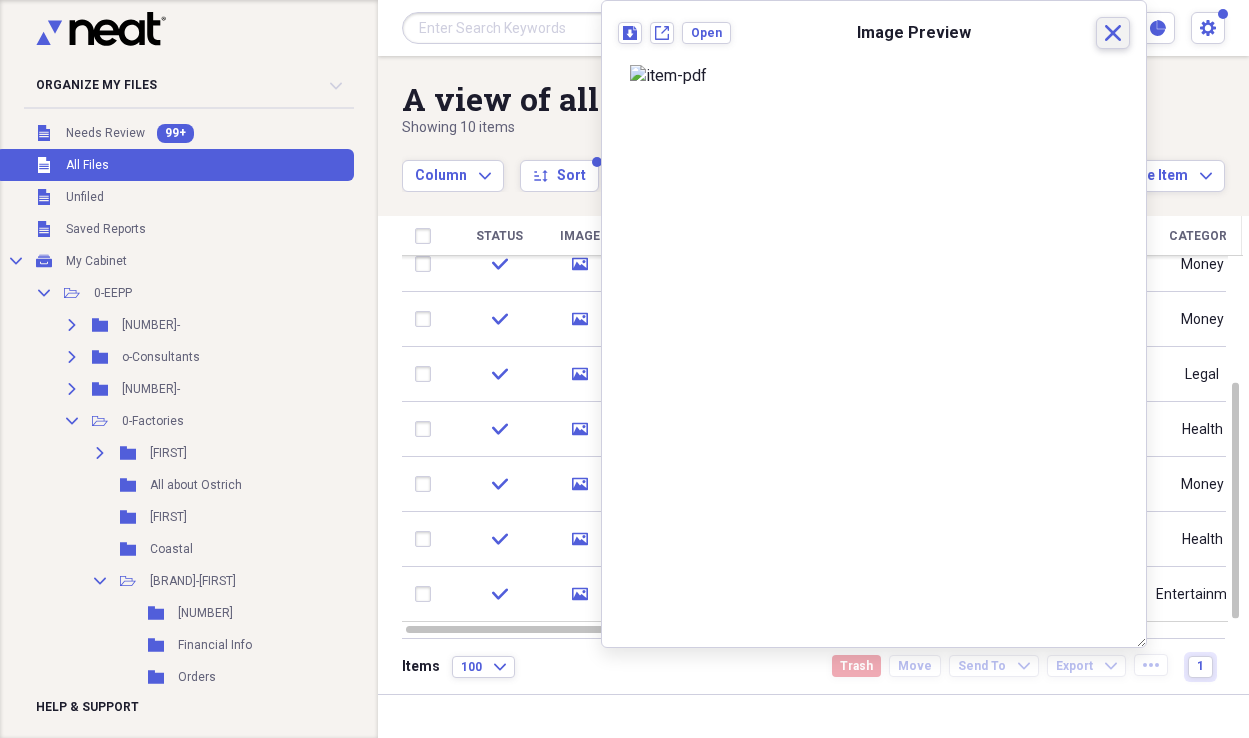 click 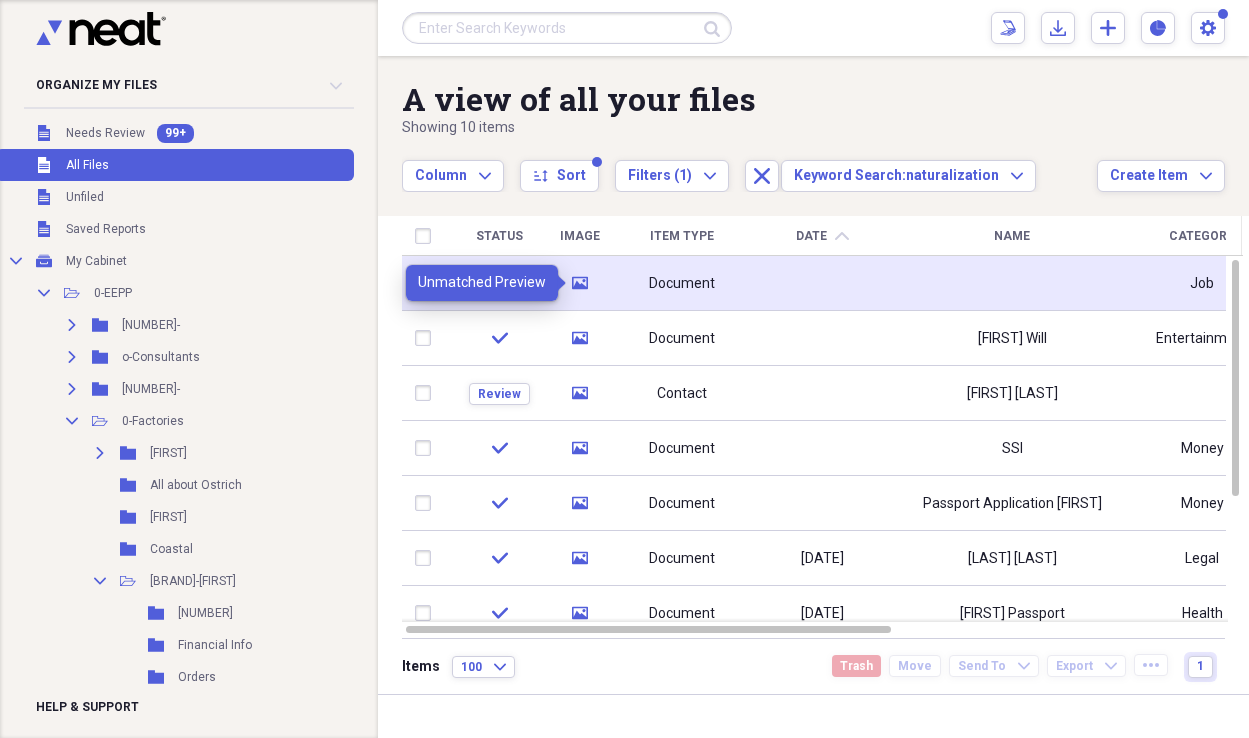 click on "media" 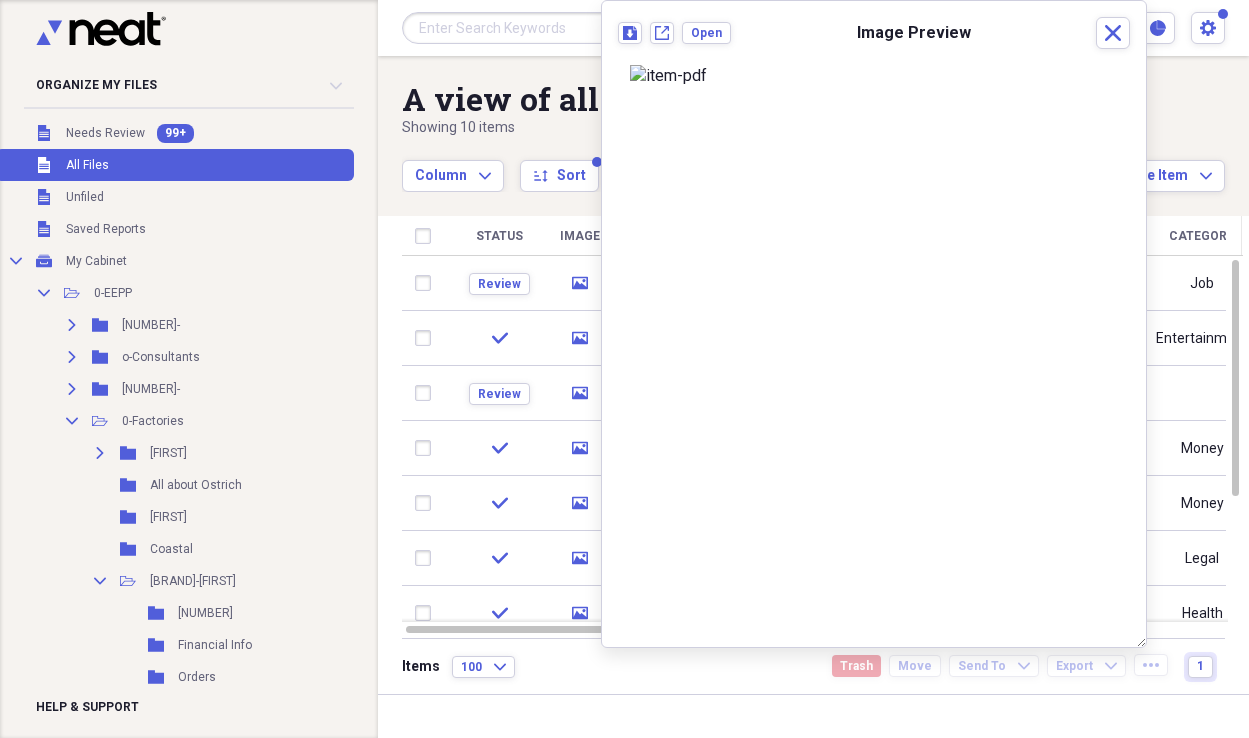scroll, scrollTop: 0, scrollLeft: 0, axis: both 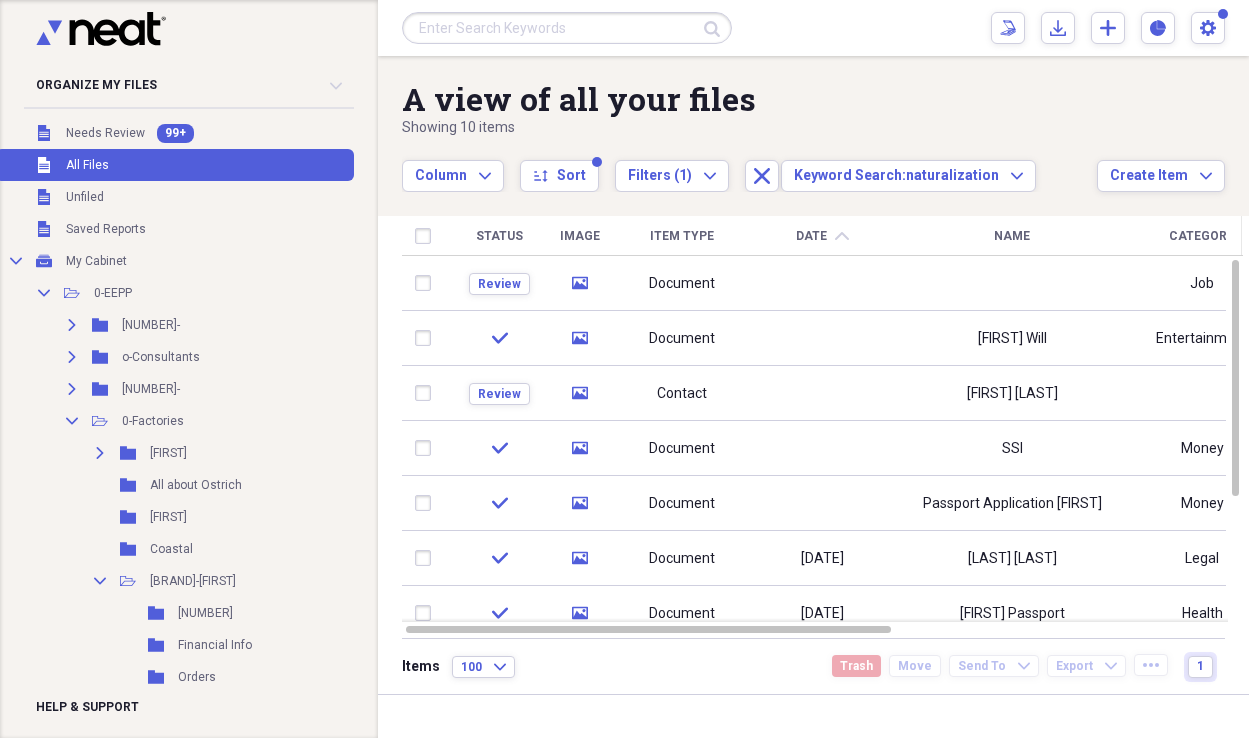 click at bounding box center [567, 28] 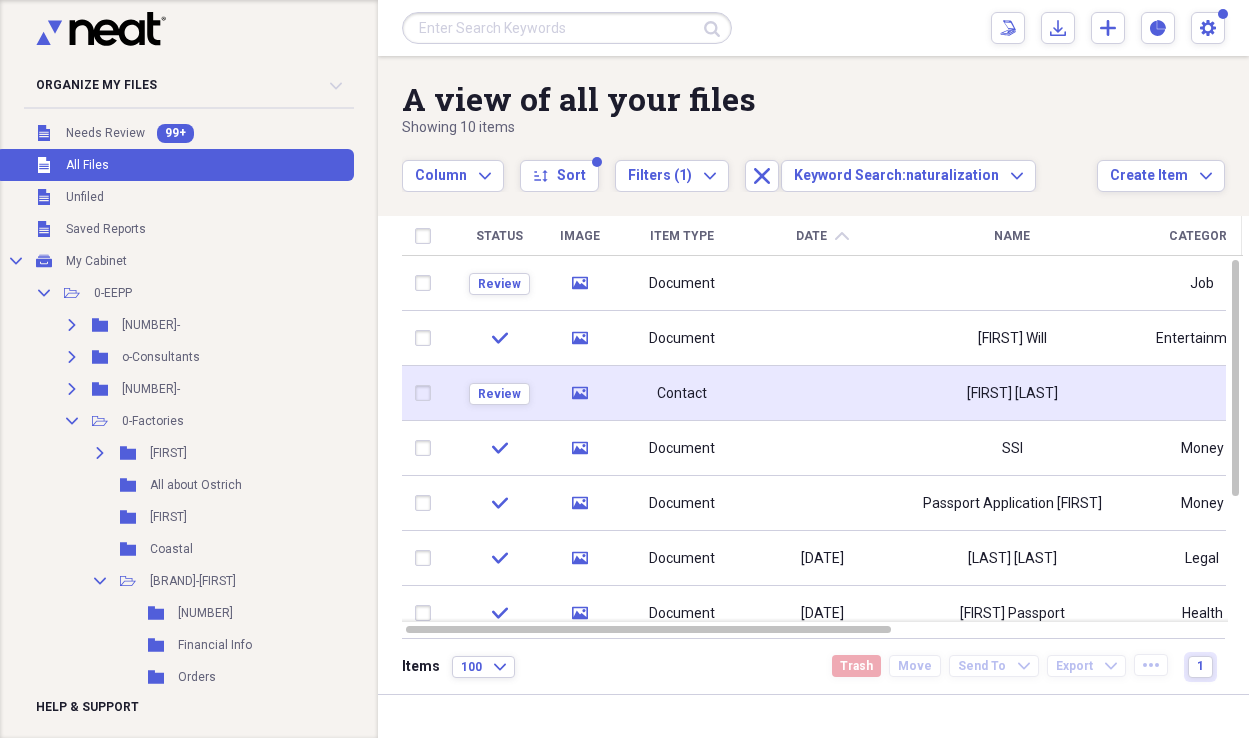 click at bounding box center (822, 393) 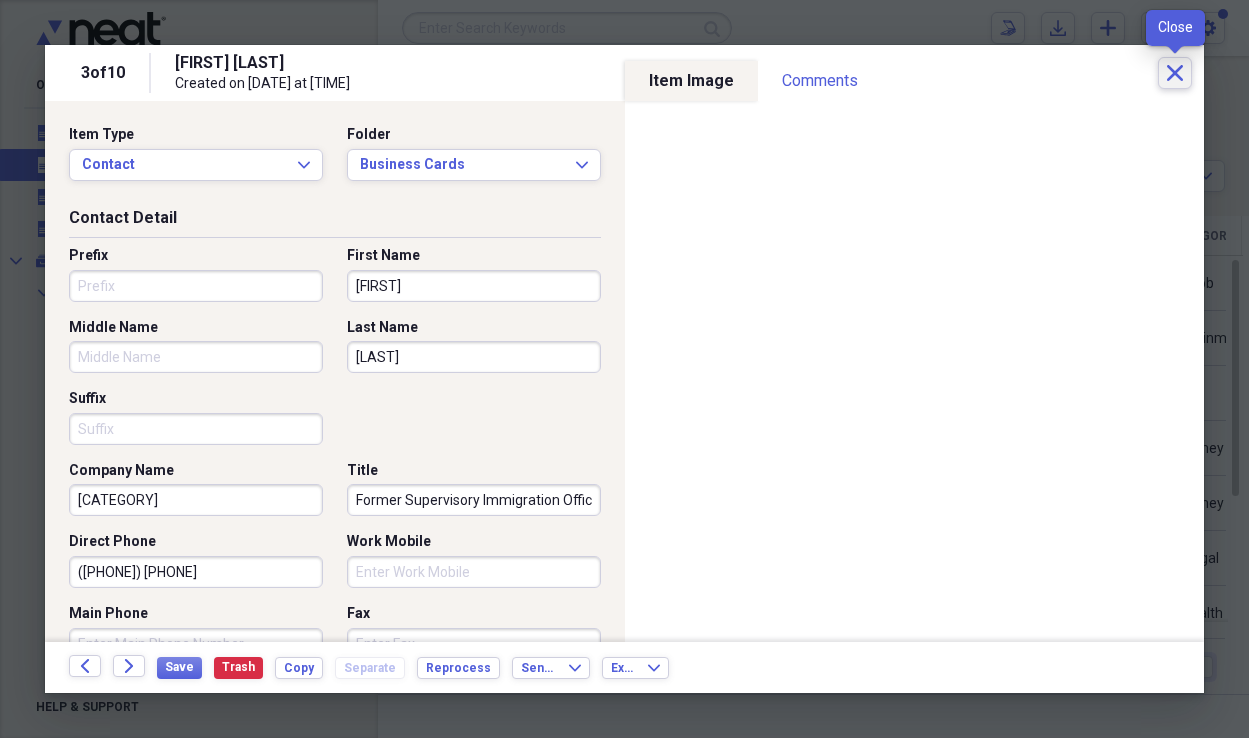 click on "Close" 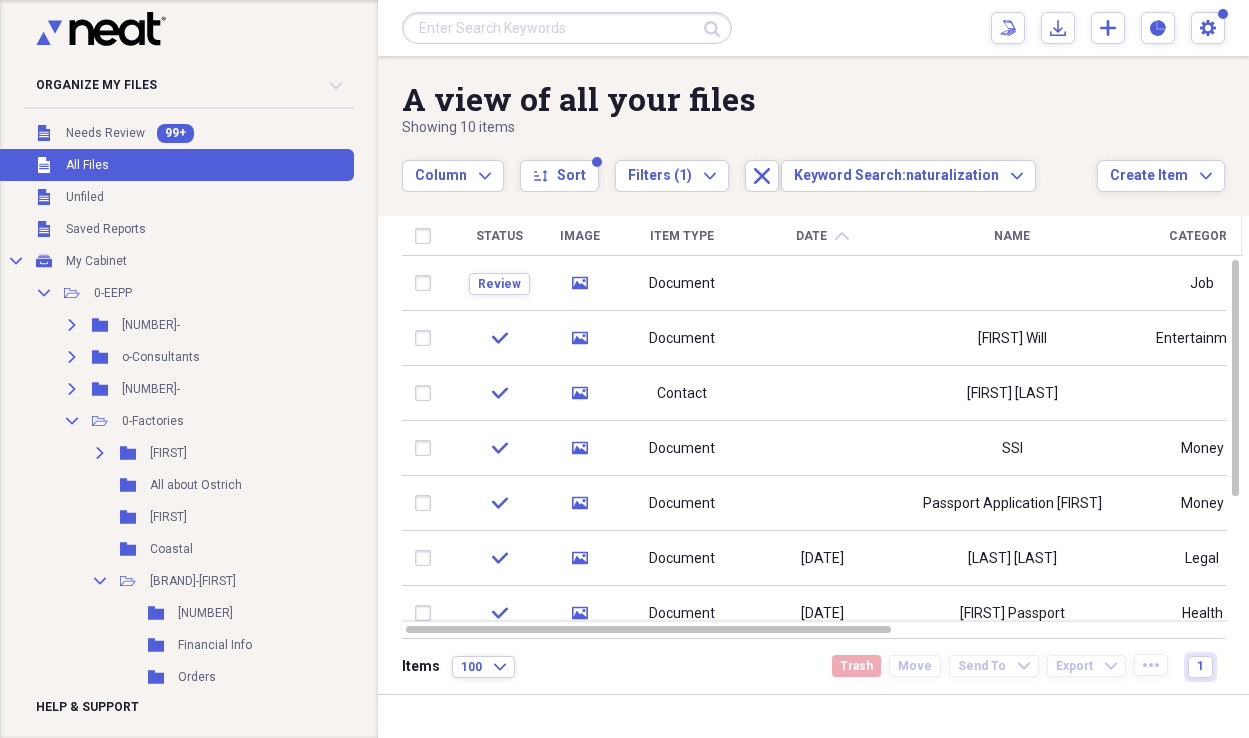 click at bounding box center (567, 28) 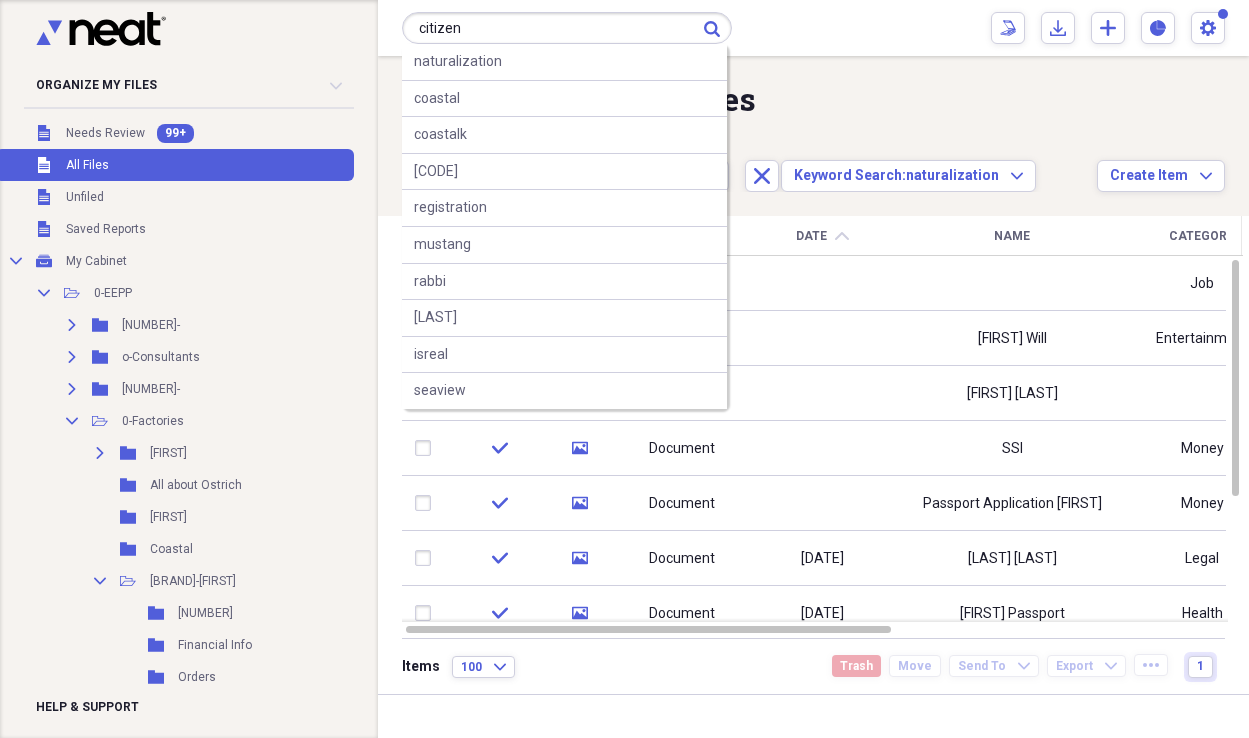 type on "citizen" 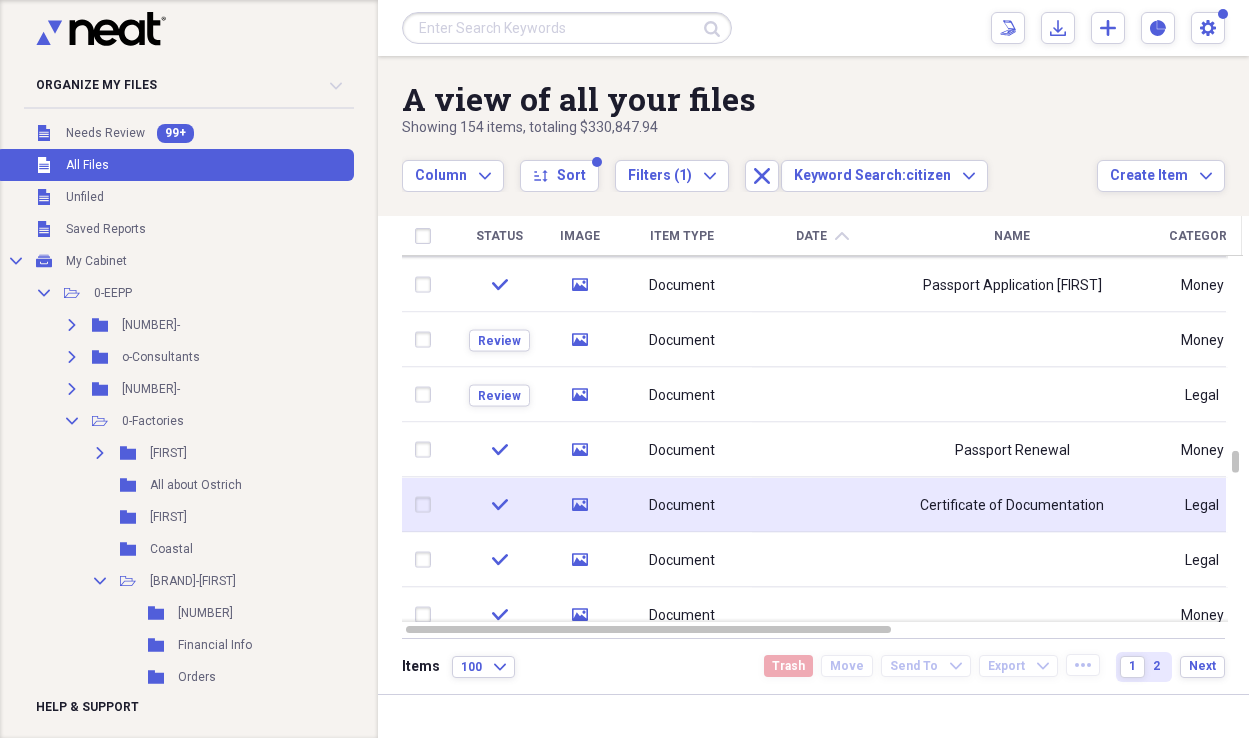 click 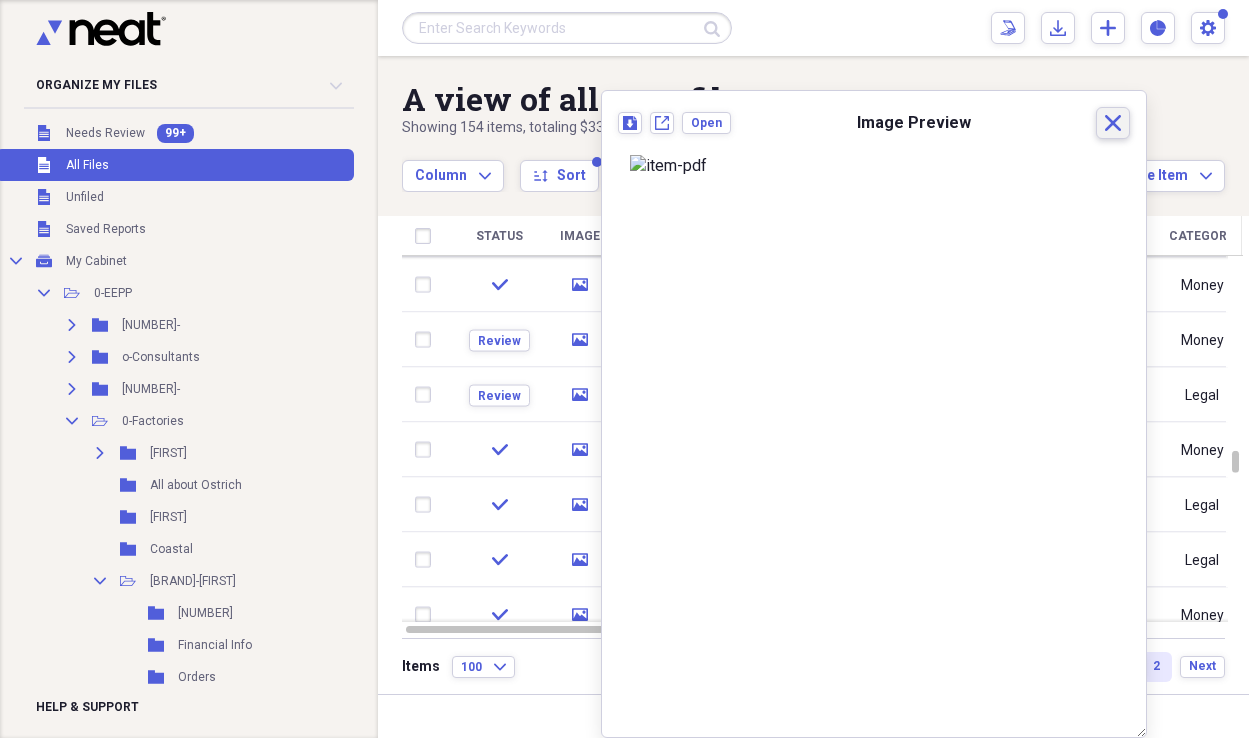 drag, startPoint x: 1101, startPoint y: 125, endPoint x: 1079, endPoint y: 190, distance: 68.622154 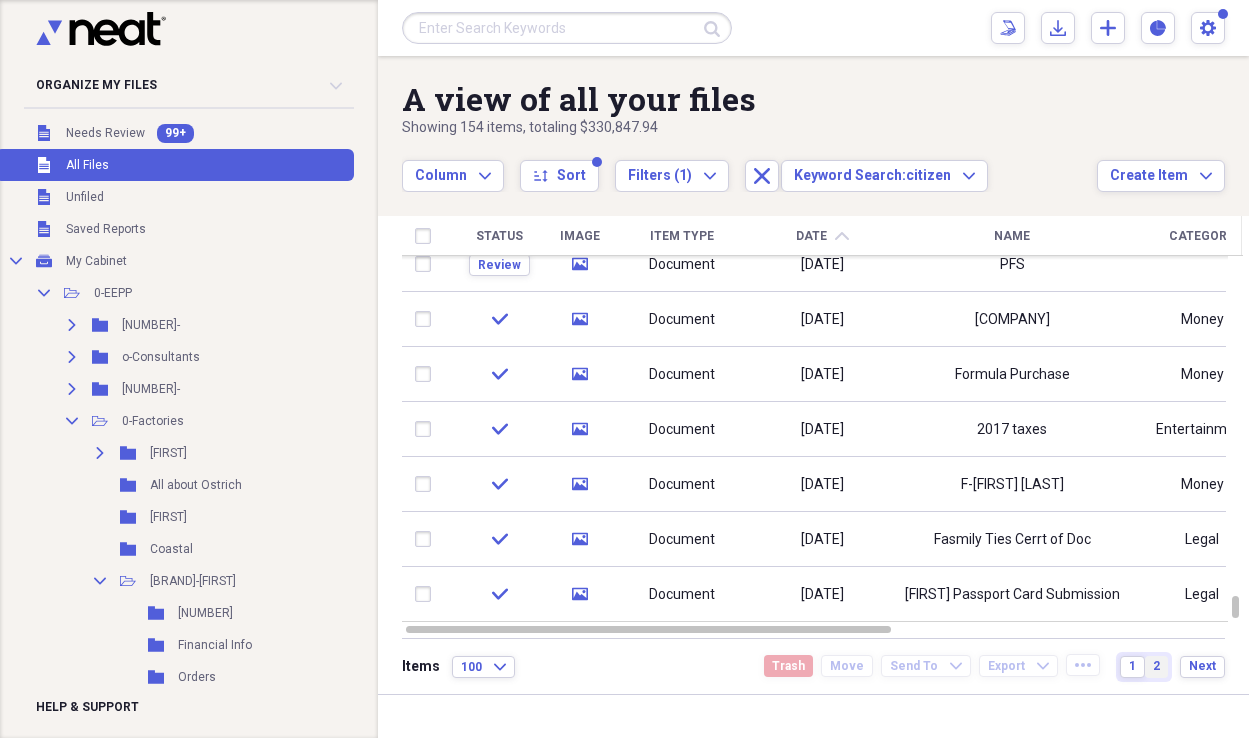 click on "2" at bounding box center [1156, 667] 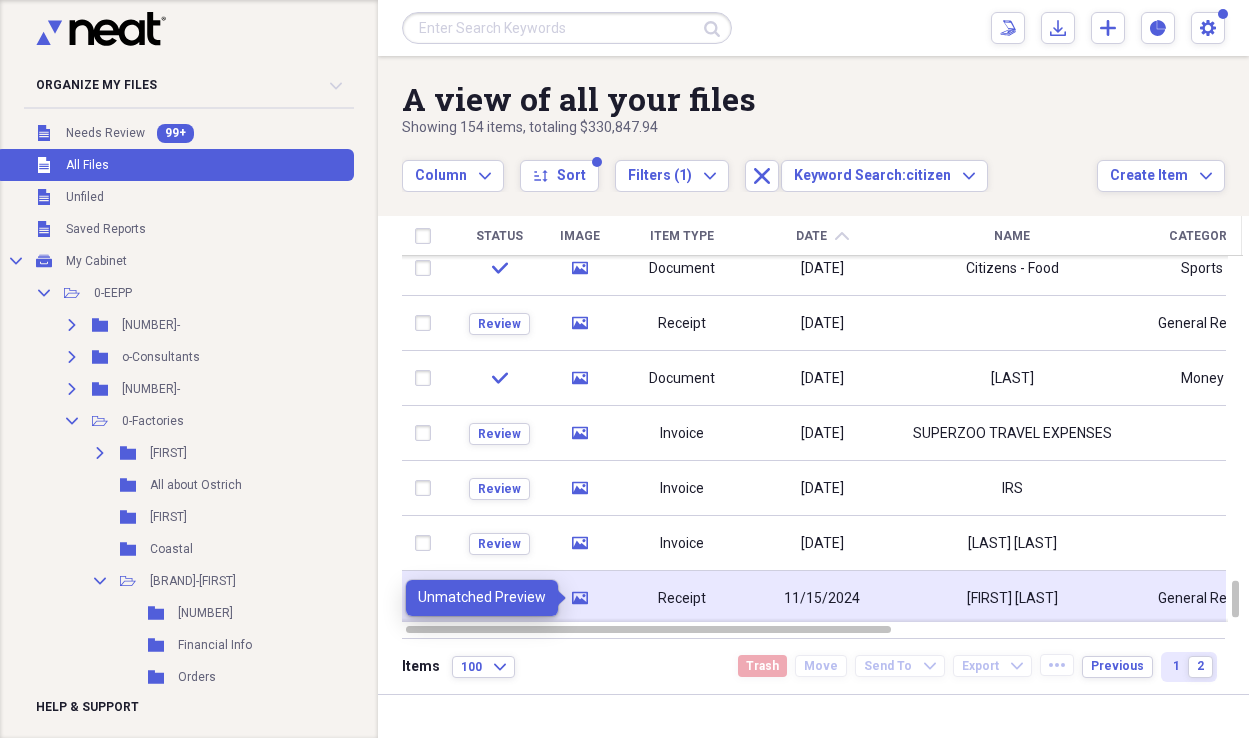 click 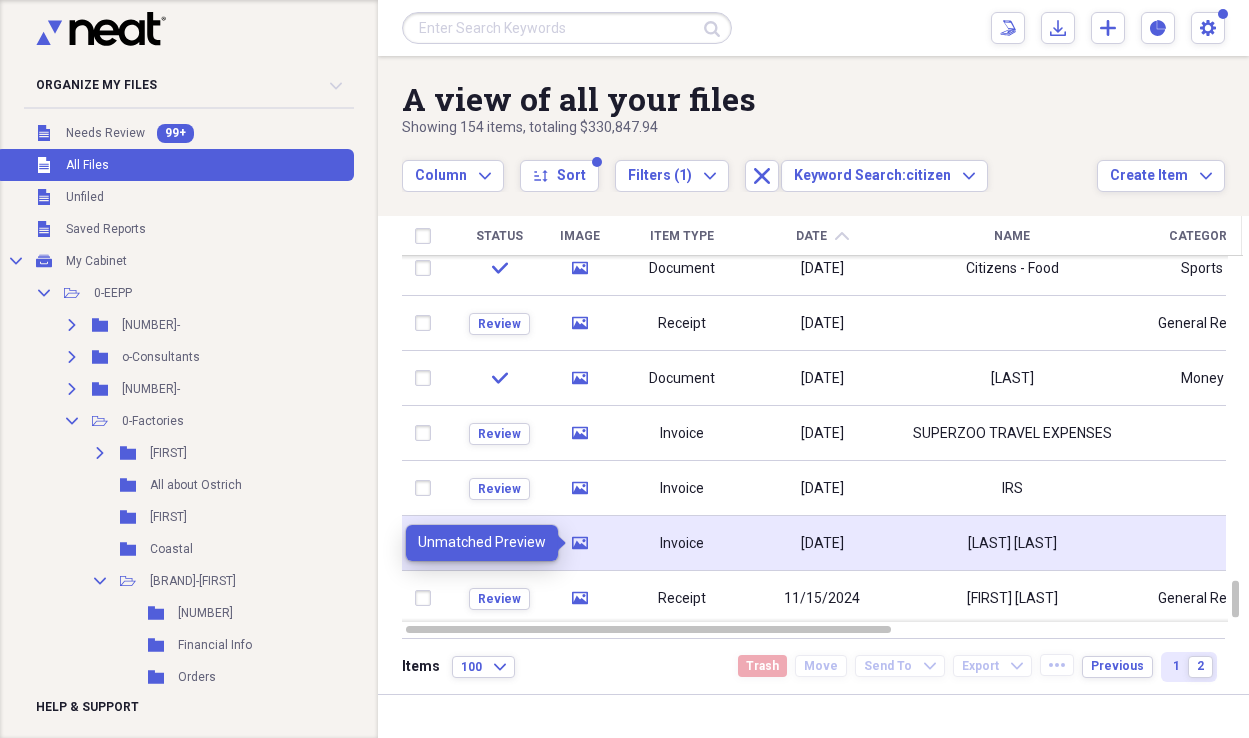 click 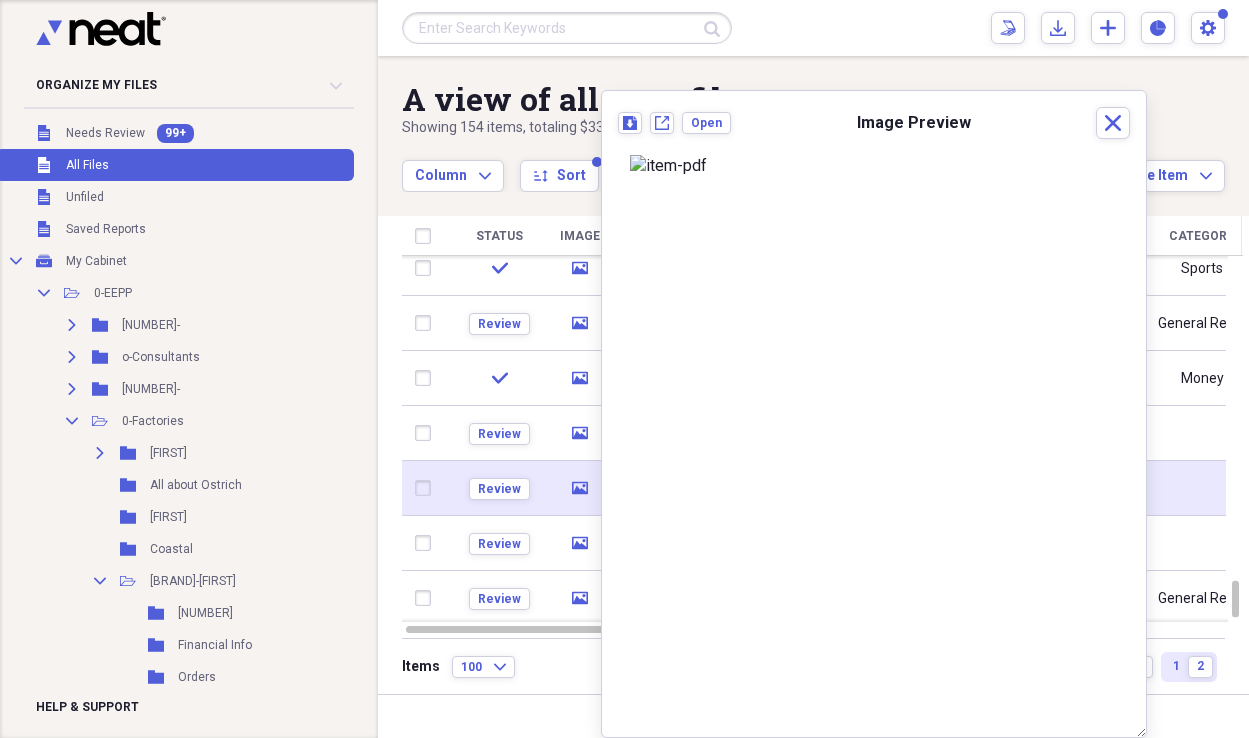 click on "media" at bounding box center [580, 488] 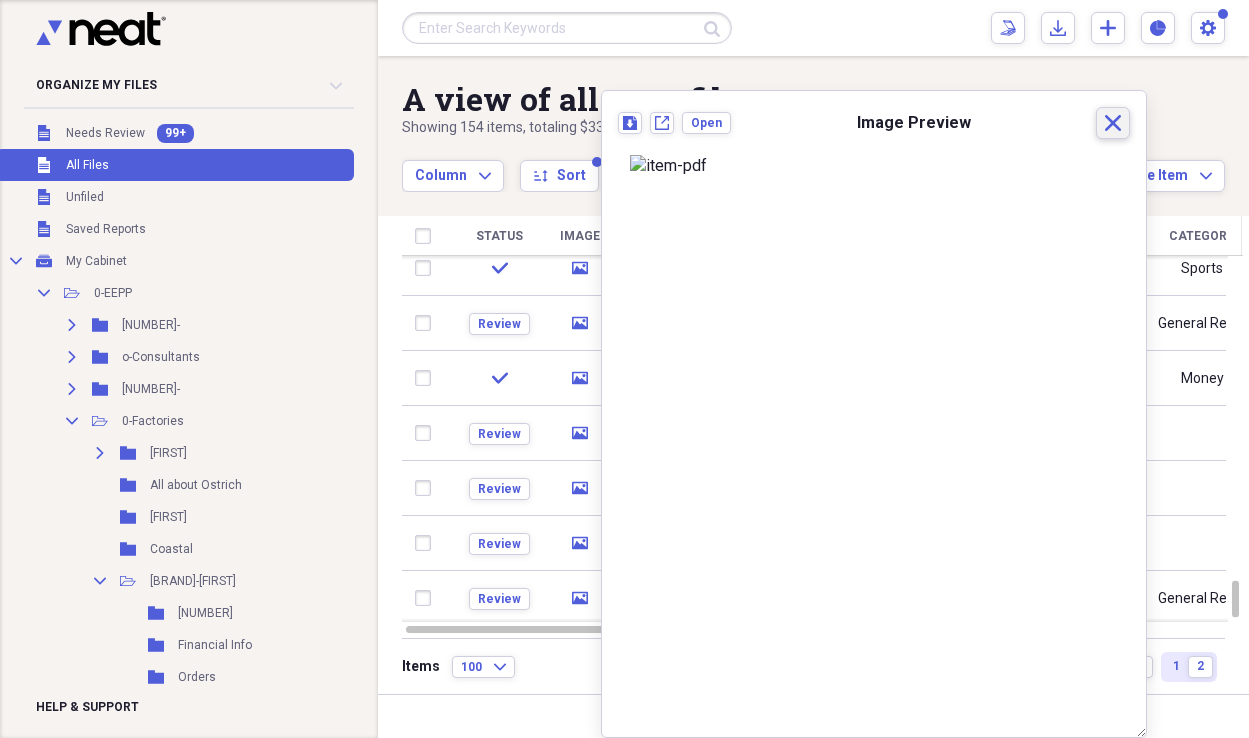 click on "Close" 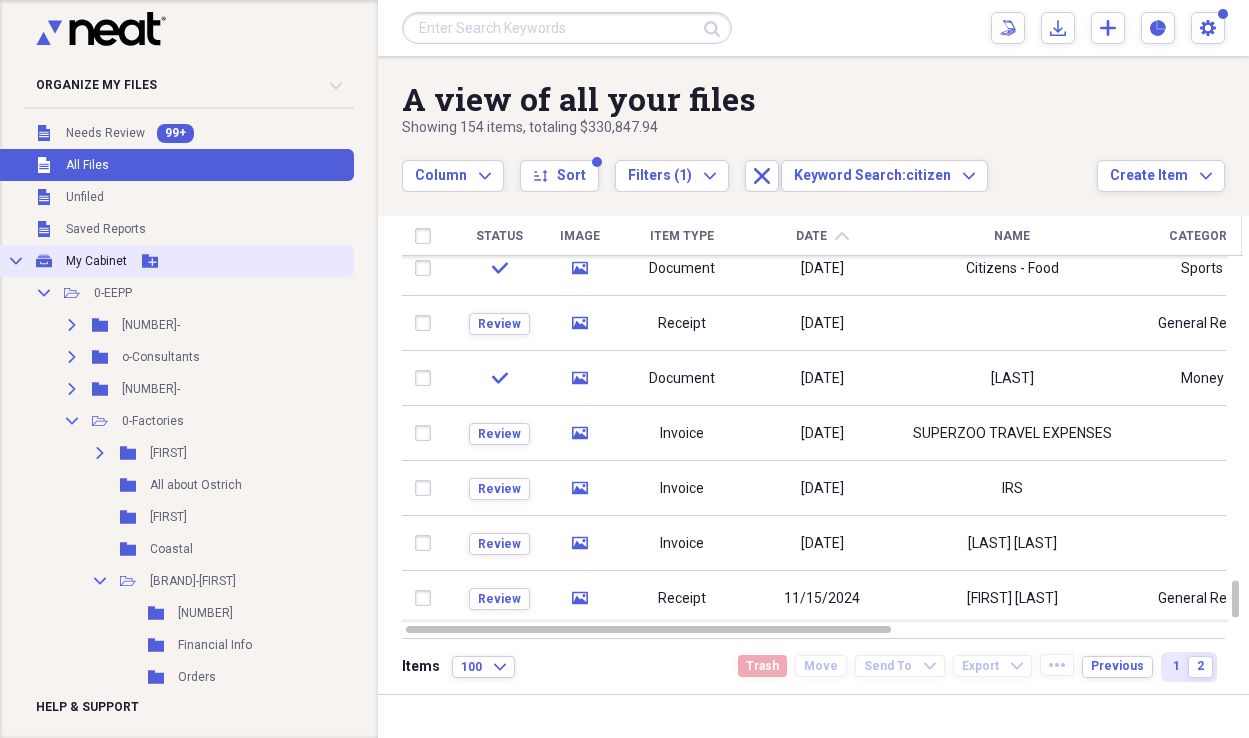click on "Collapse" 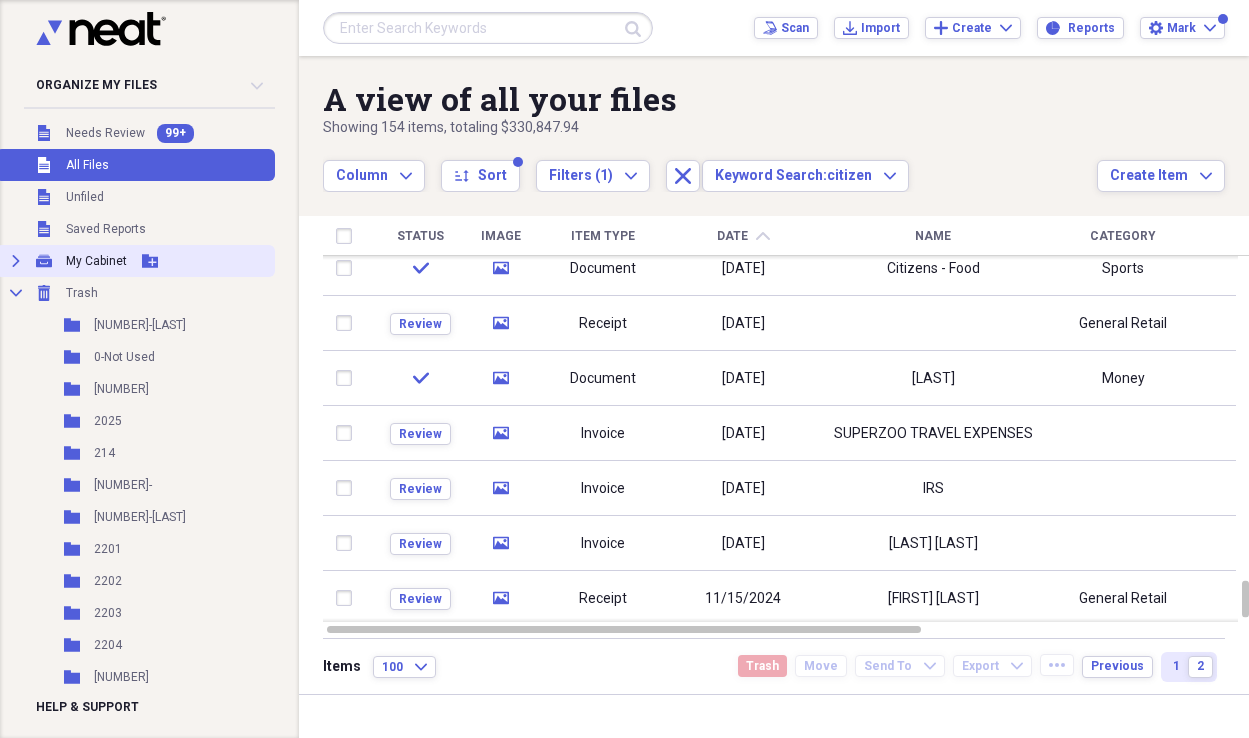click 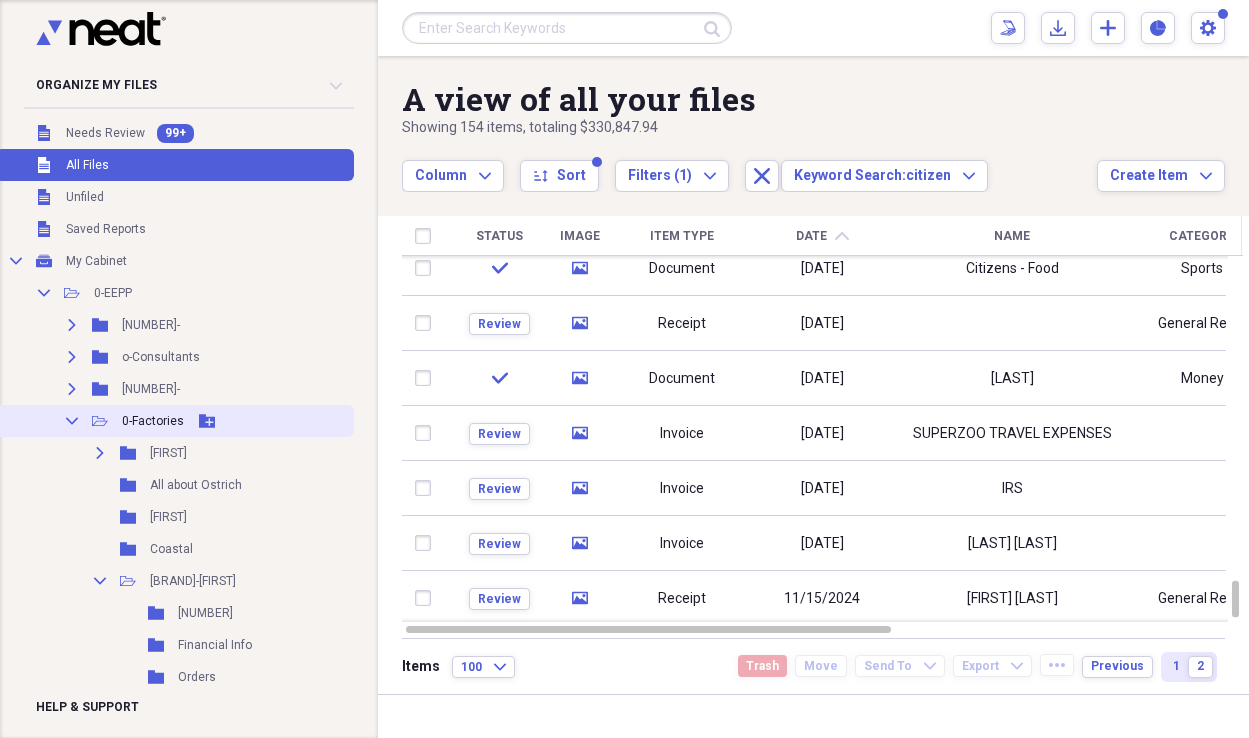 click on "Collapse" 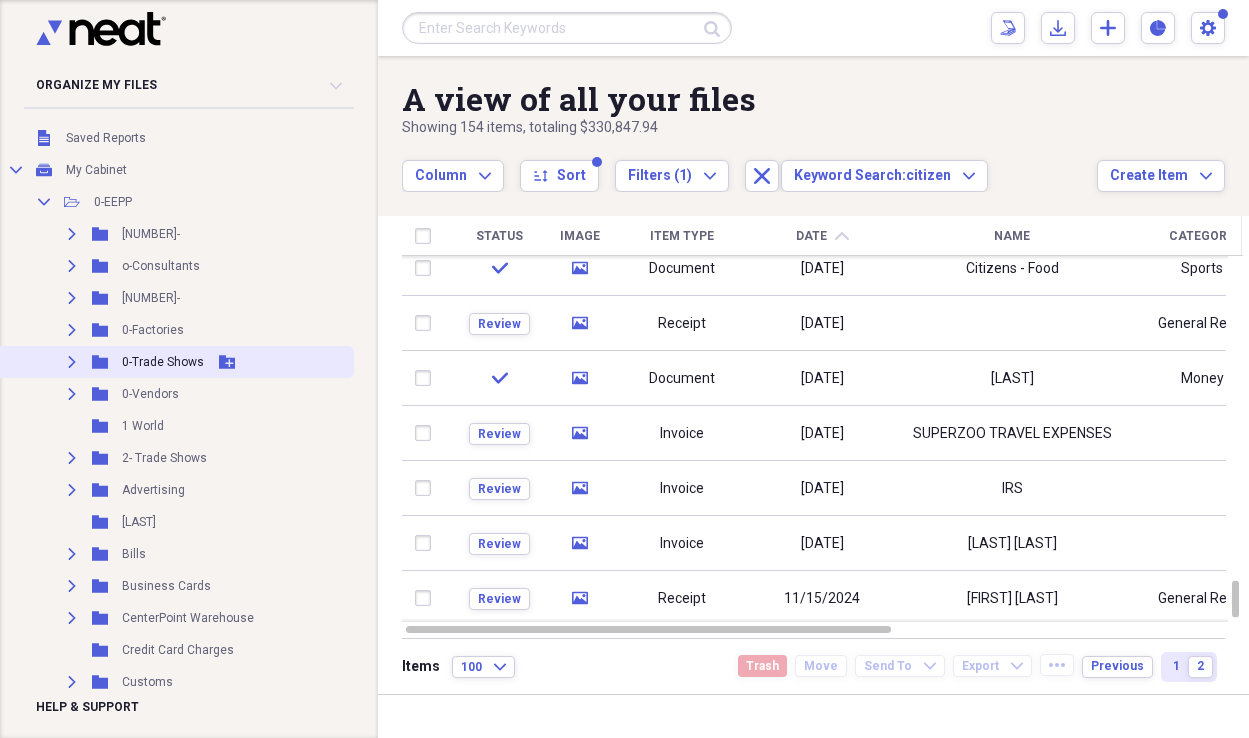 scroll, scrollTop: 0, scrollLeft: 0, axis: both 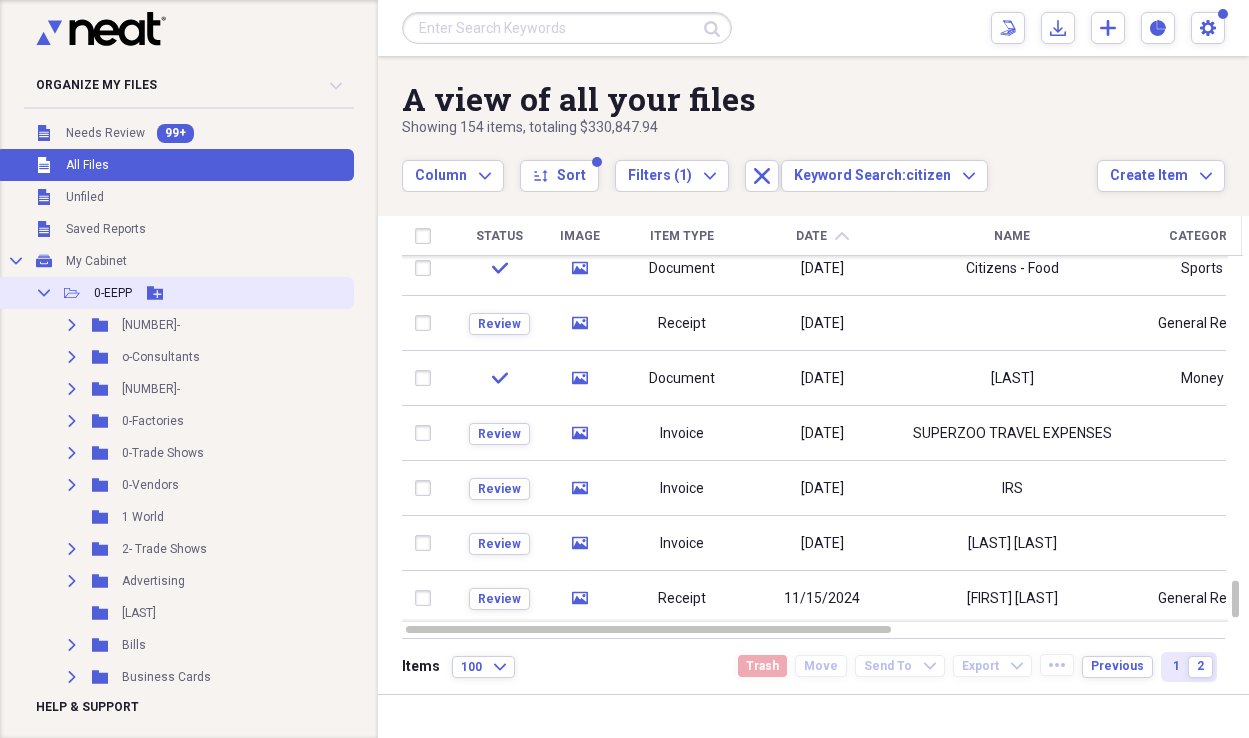 drag, startPoint x: 42, startPoint y: 291, endPoint x: 105, endPoint y: 346, distance: 83.630135 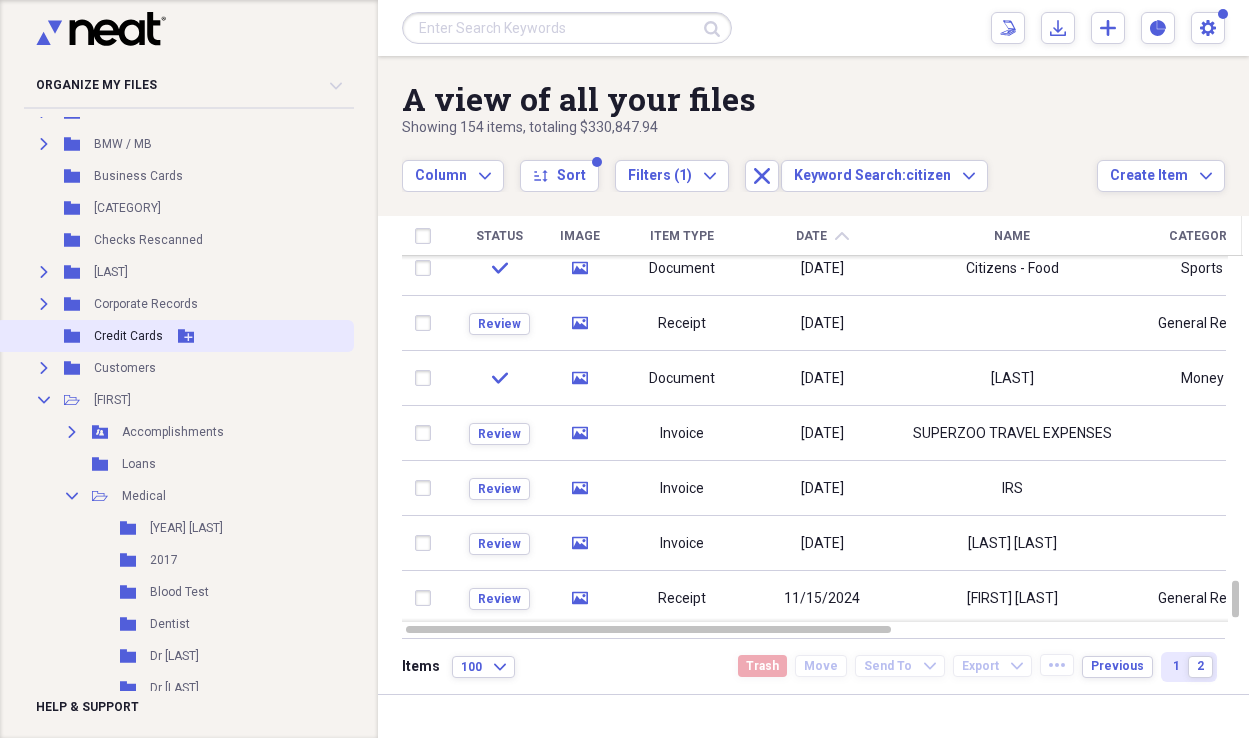 scroll, scrollTop: 594, scrollLeft: 0, axis: vertical 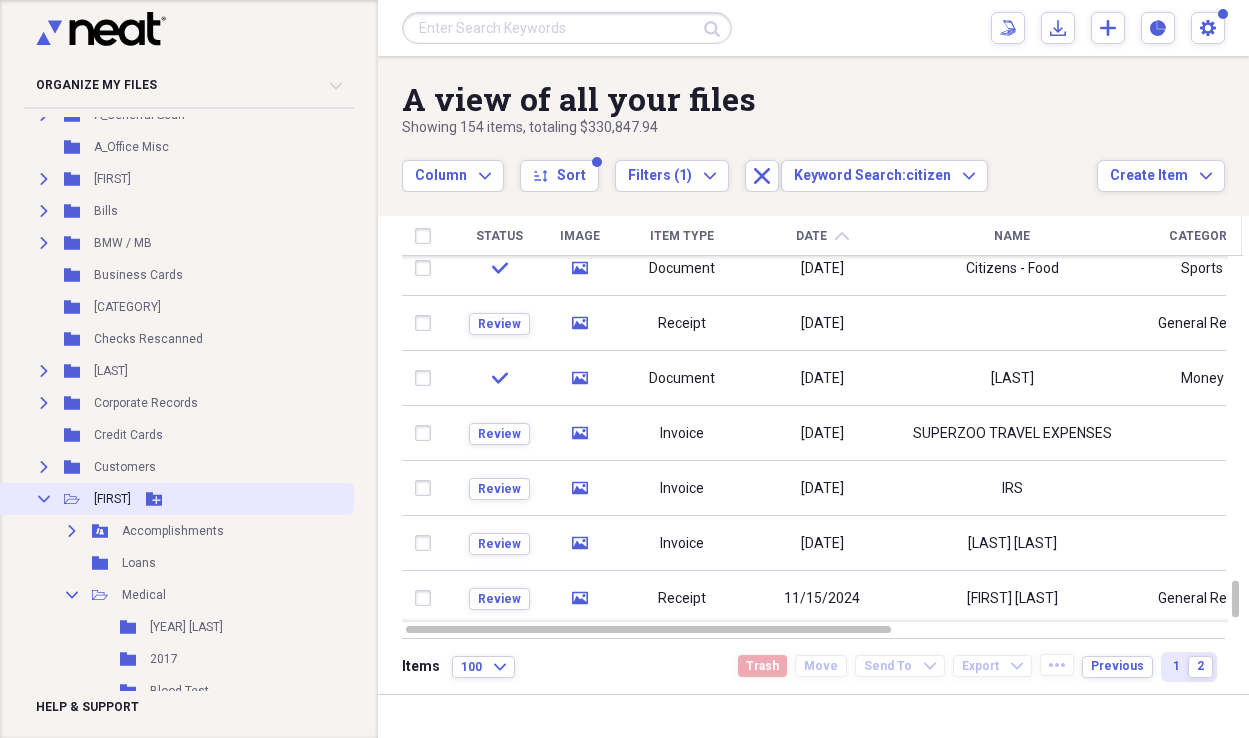 drag, startPoint x: 46, startPoint y: 498, endPoint x: 77, endPoint y: 491, distance: 31.780497 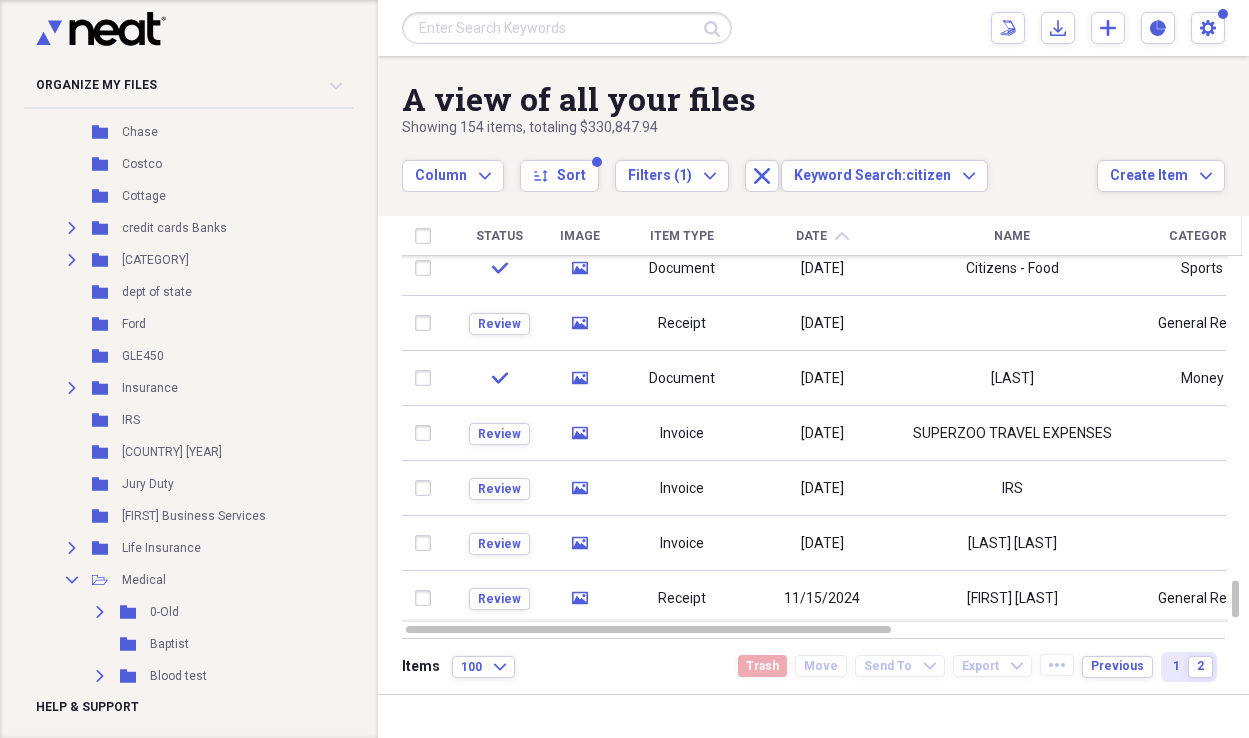 scroll, scrollTop: 1453, scrollLeft: 0, axis: vertical 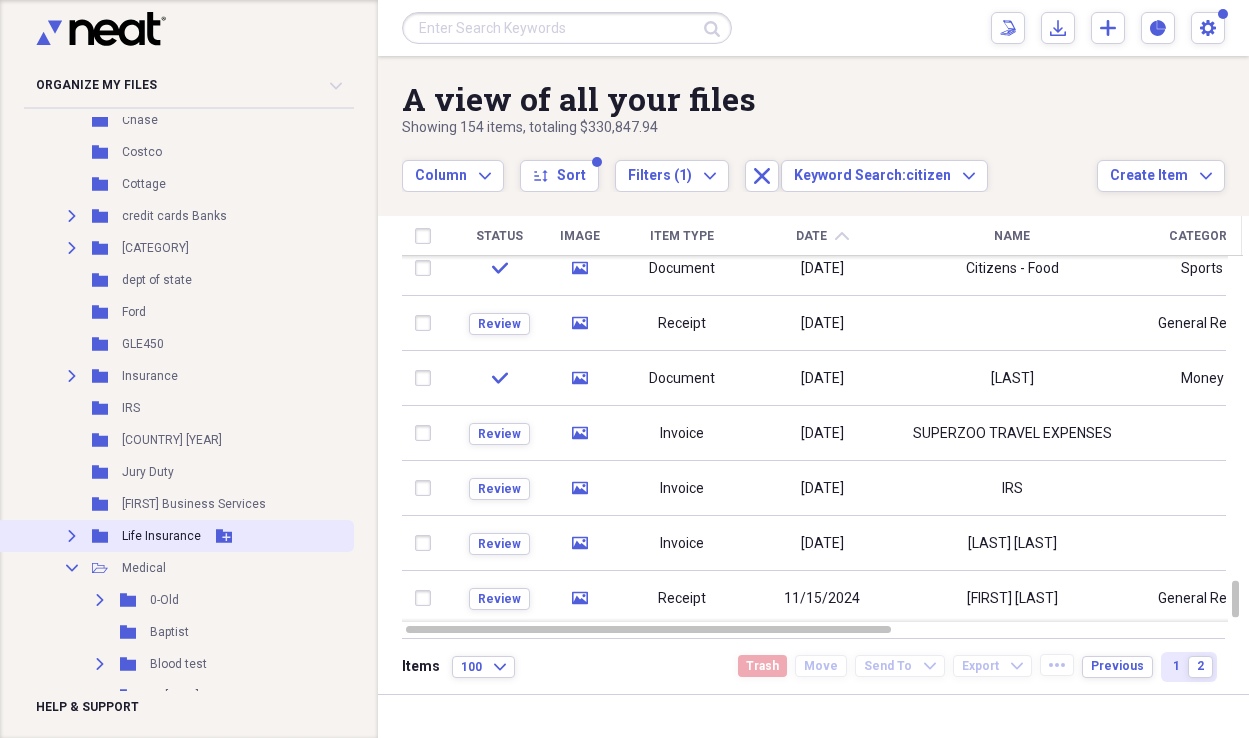 drag, startPoint x: 72, startPoint y: 565, endPoint x: 226, endPoint y: 537, distance: 156.52477 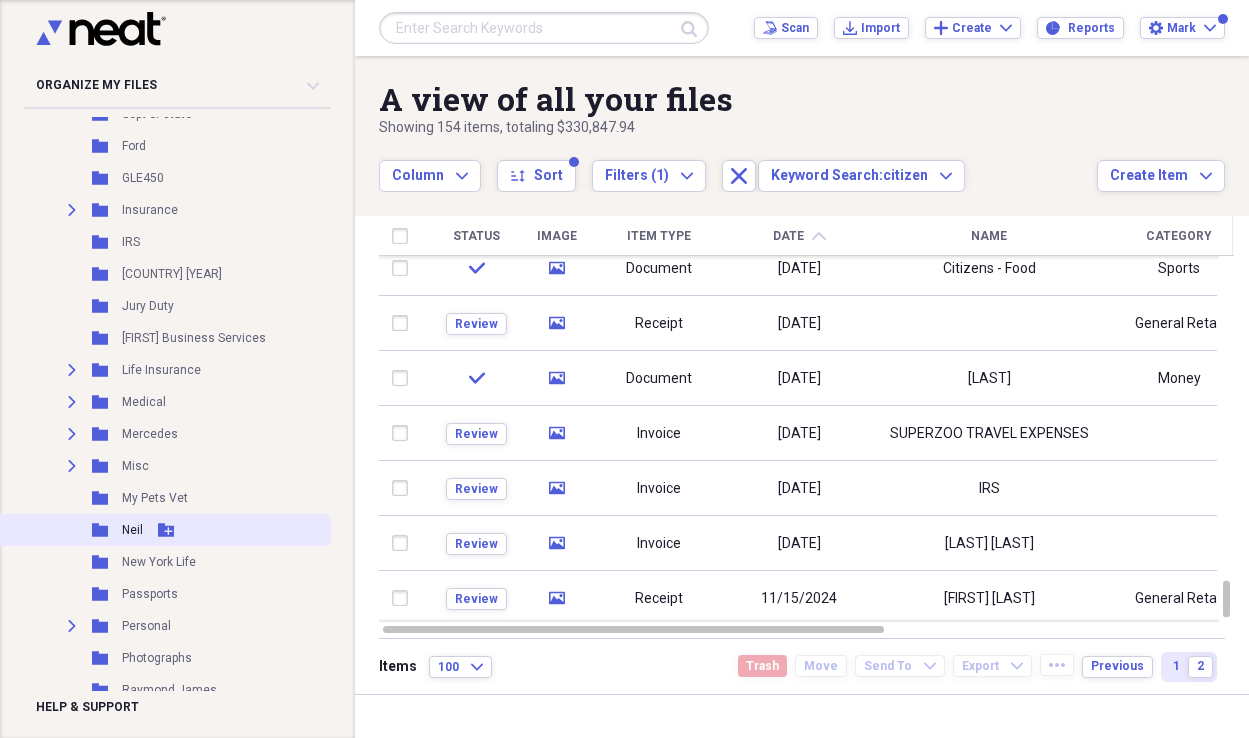 scroll, scrollTop: 1624, scrollLeft: 0, axis: vertical 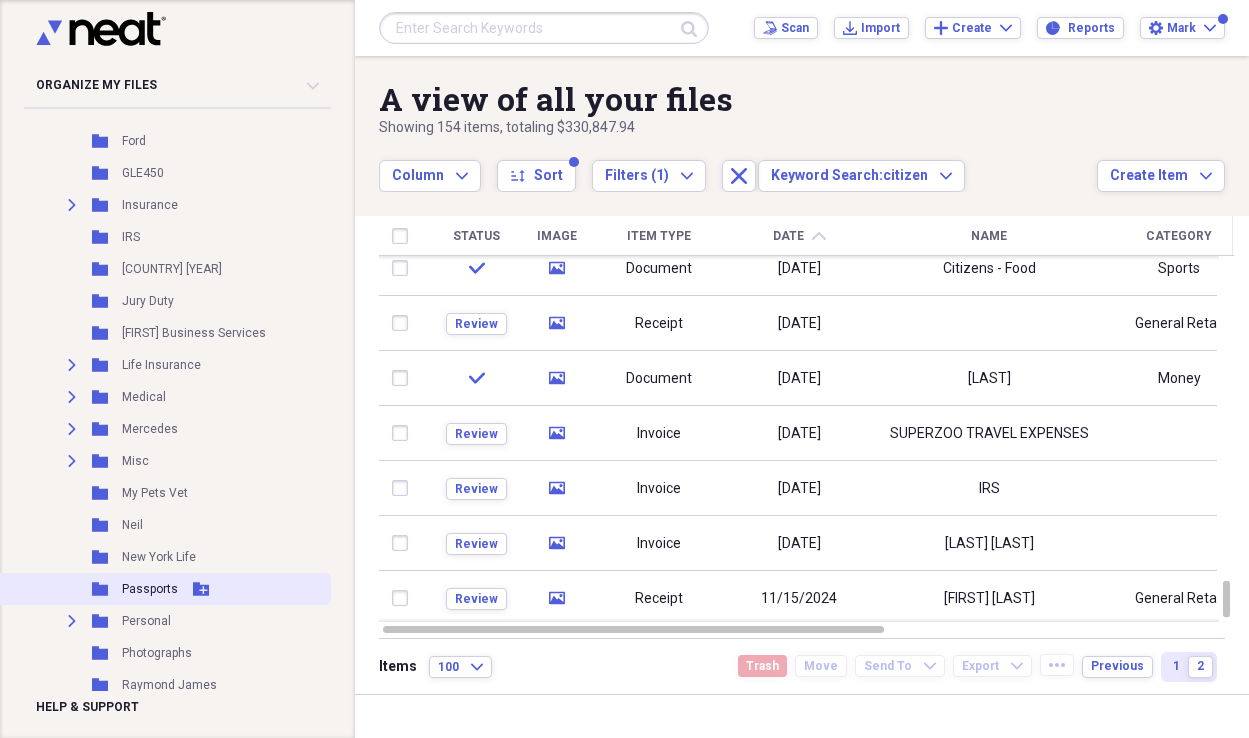 click on "Passports" at bounding box center [150, 589] 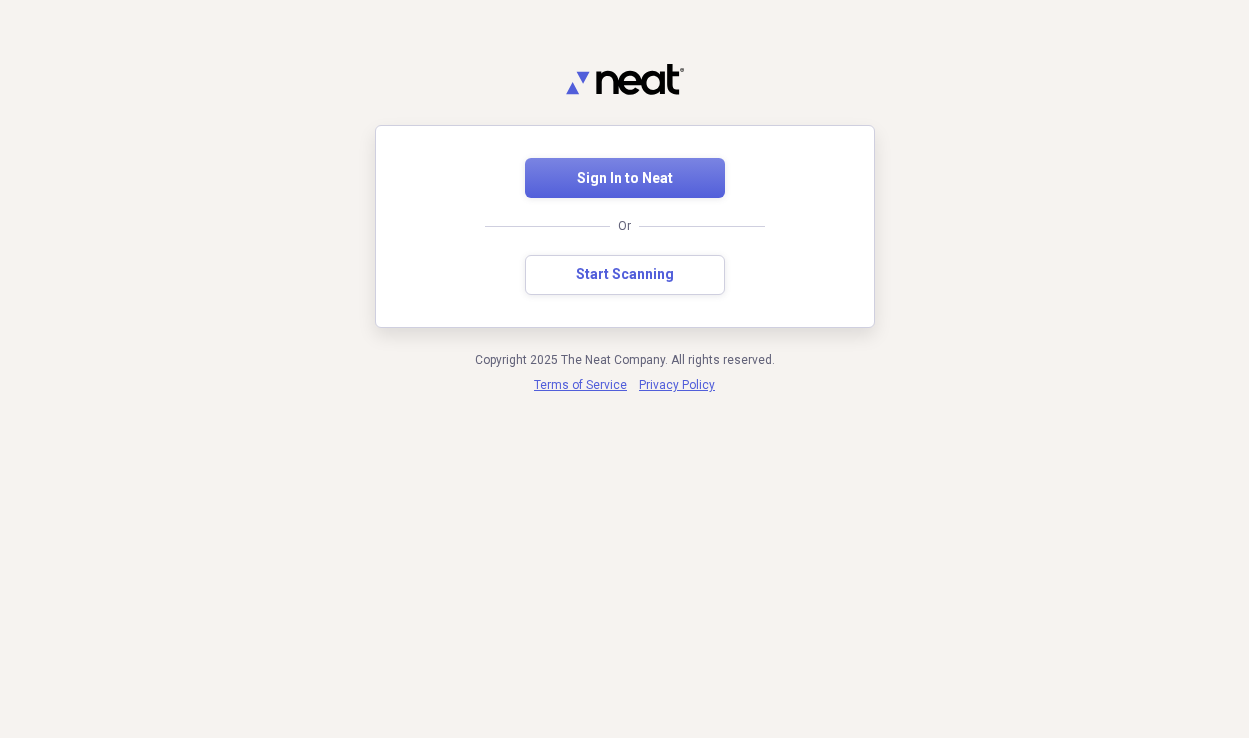 scroll, scrollTop: 0, scrollLeft: 0, axis: both 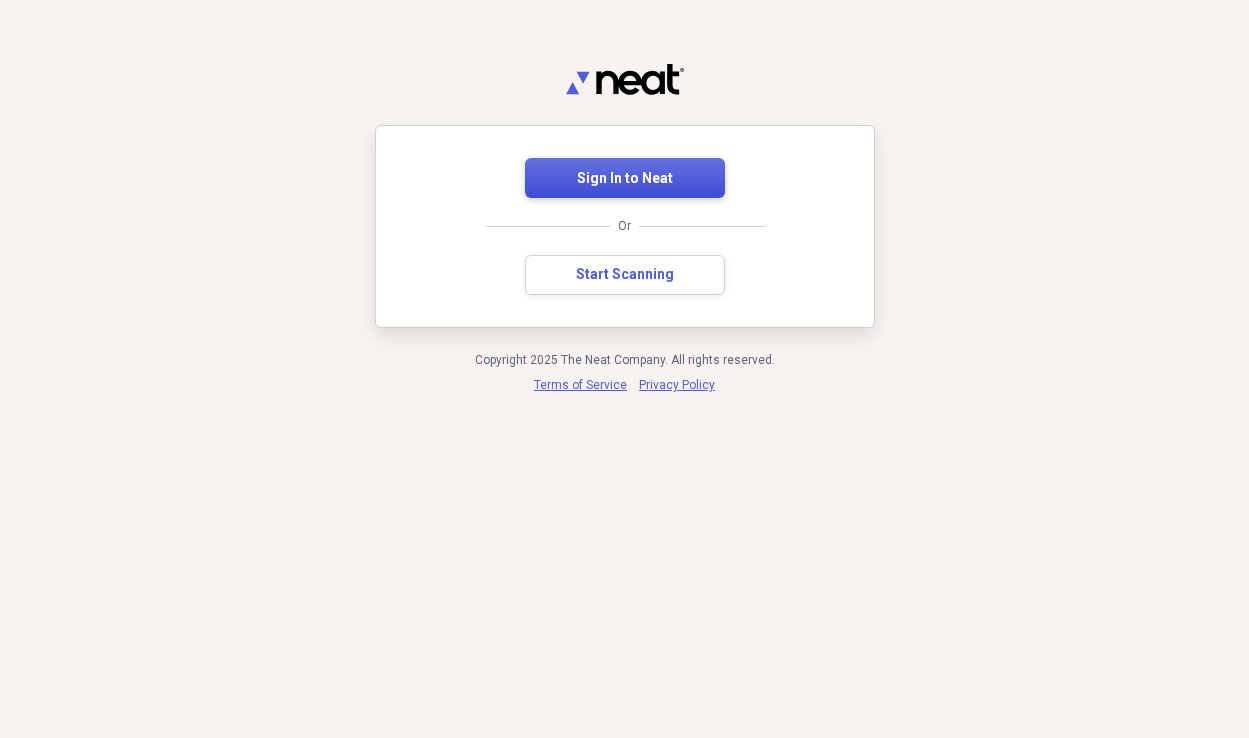 click on "Sign In to Neat" at bounding box center (625, 179) 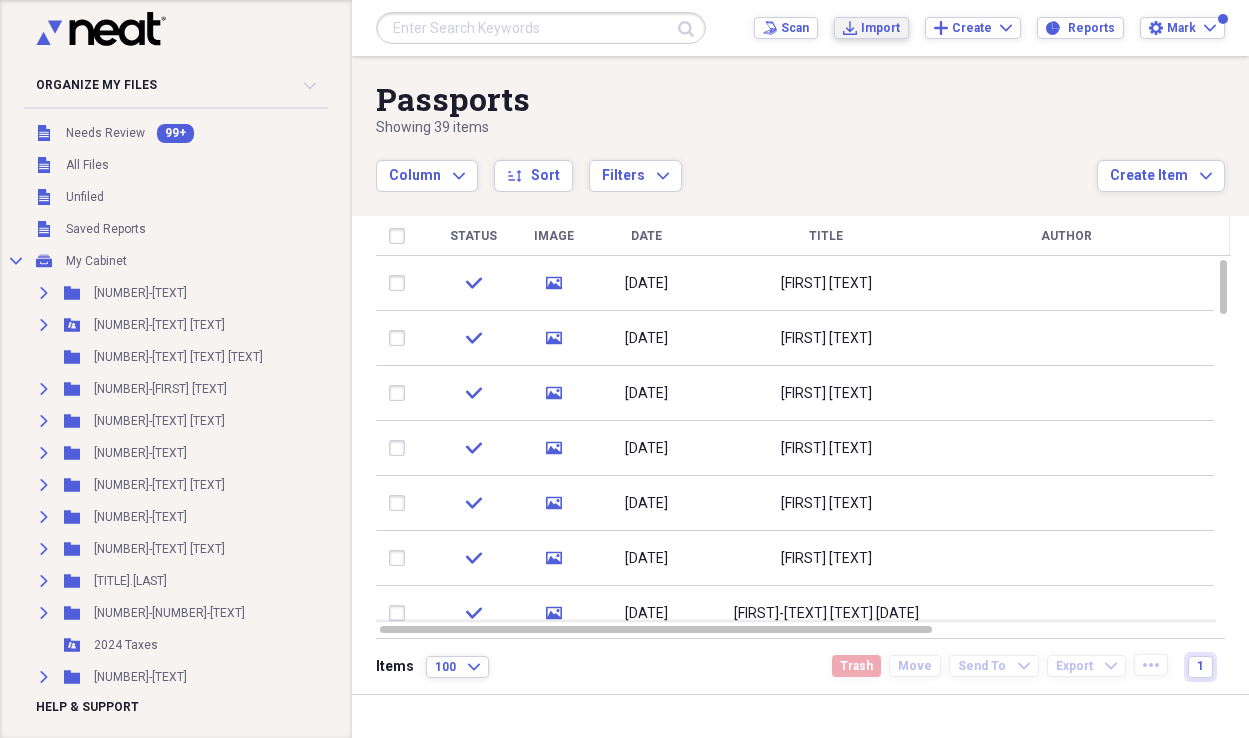 drag, startPoint x: 899, startPoint y: 27, endPoint x: 887, endPoint y: 36, distance: 15 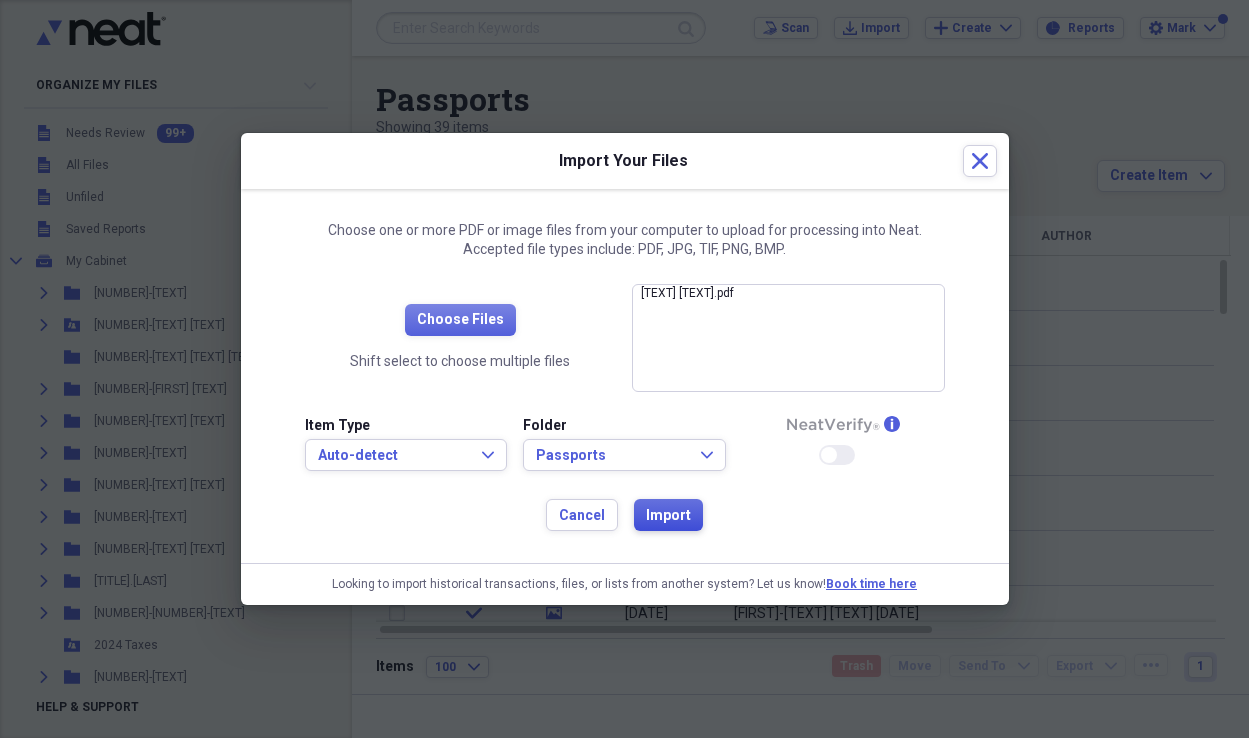 click on "Import" at bounding box center (668, 516) 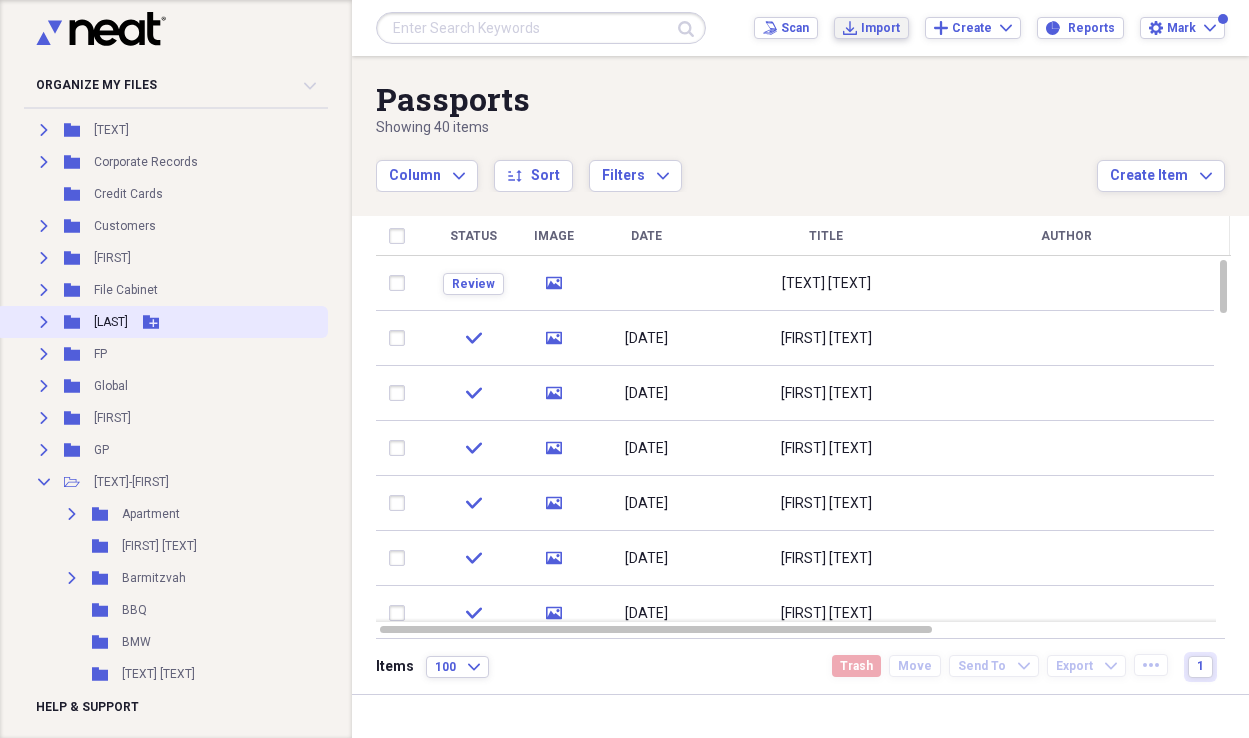 scroll, scrollTop: 845, scrollLeft: 0, axis: vertical 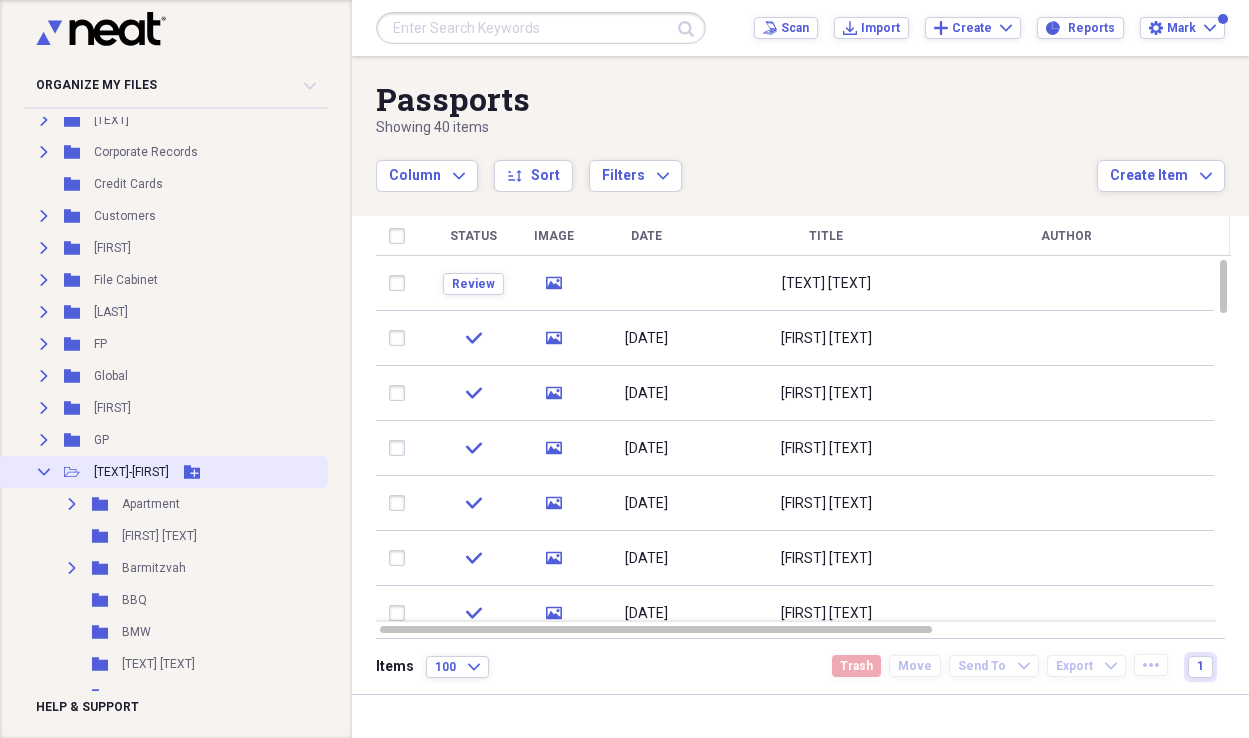 click on "Collapse" 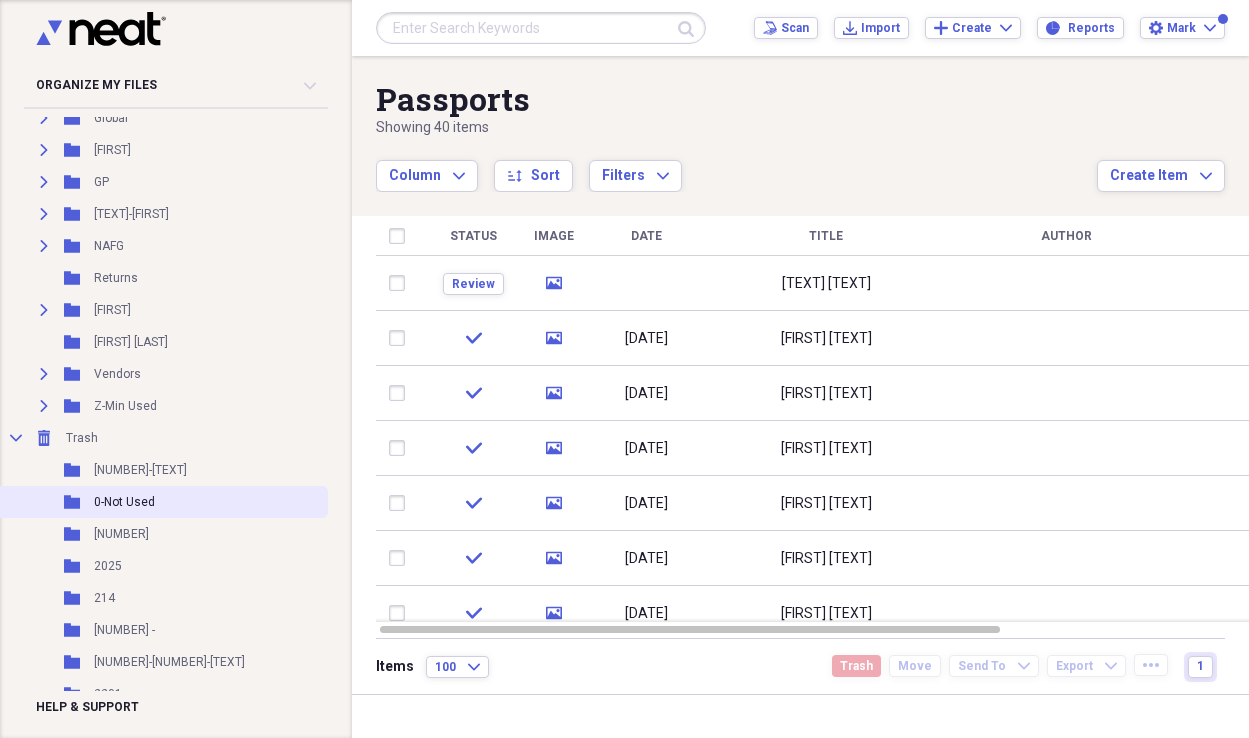 scroll, scrollTop: 1107, scrollLeft: 0, axis: vertical 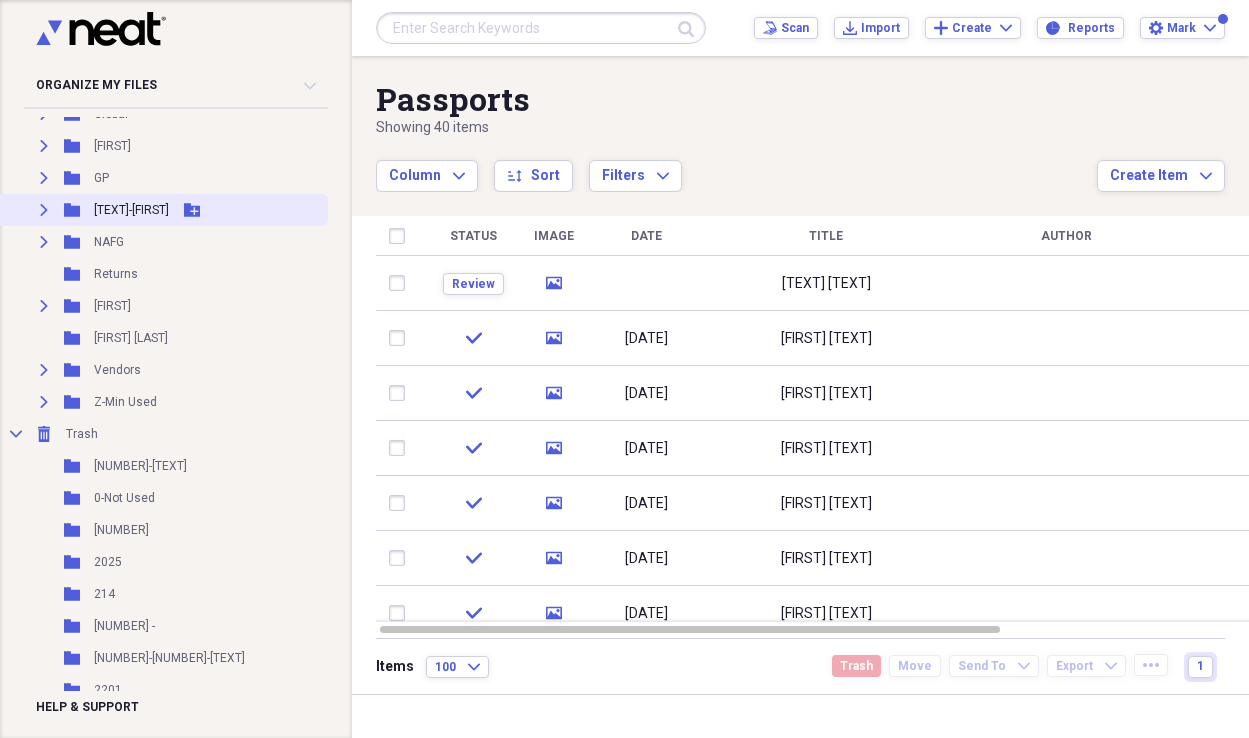 click on "Collapse" 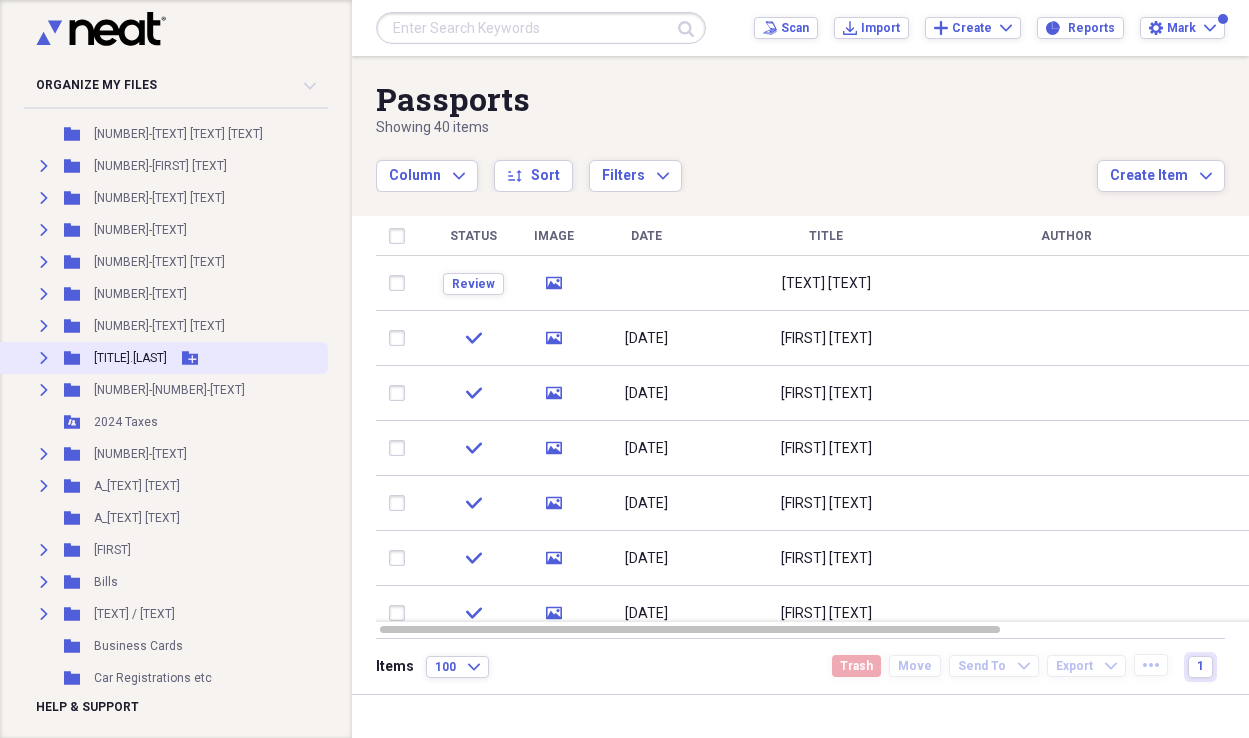scroll, scrollTop: 125, scrollLeft: 0, axis: vertical 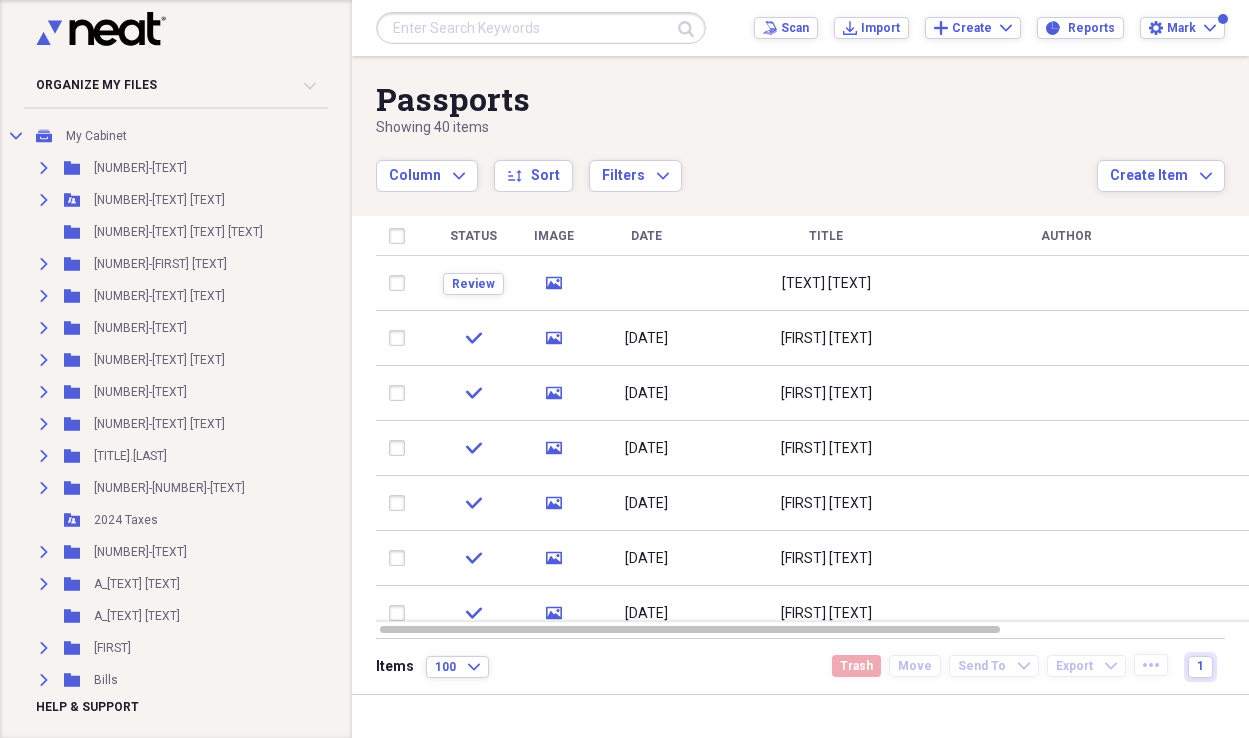 click at bounding box center (541, 28) 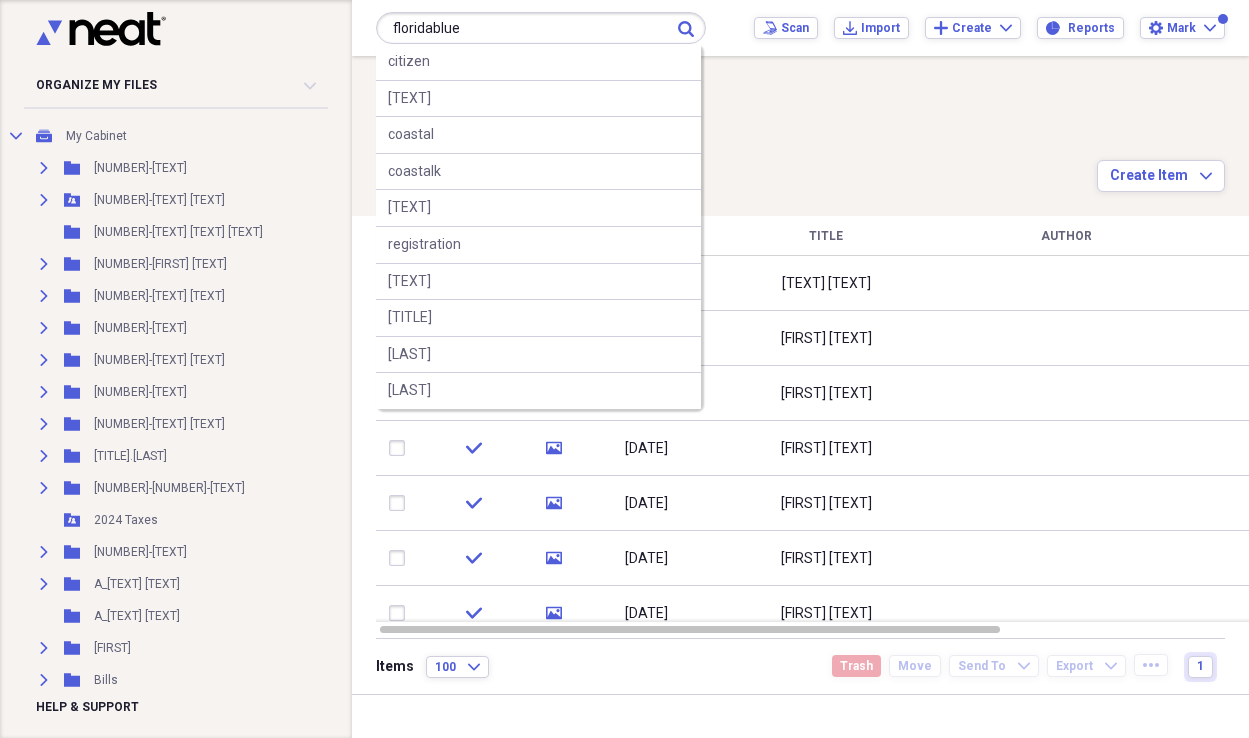 type on "floridablue" 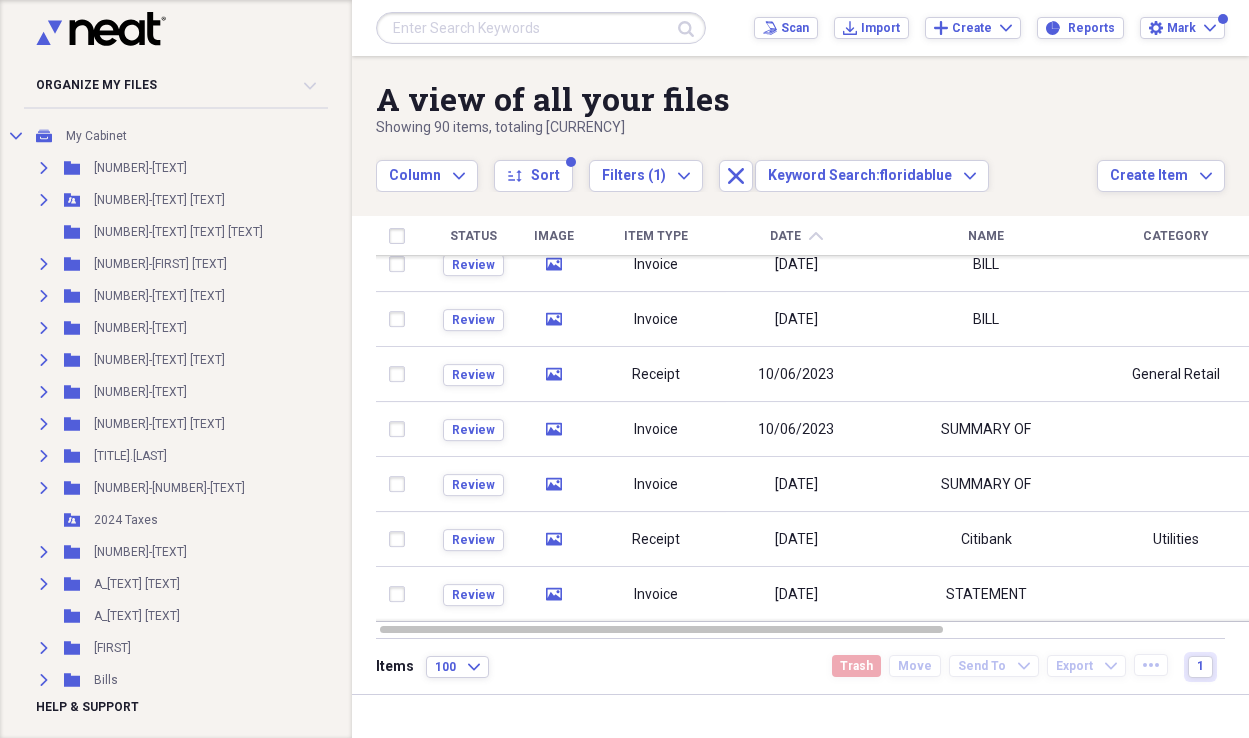 click on "Date" at bounding box center (785, 236) 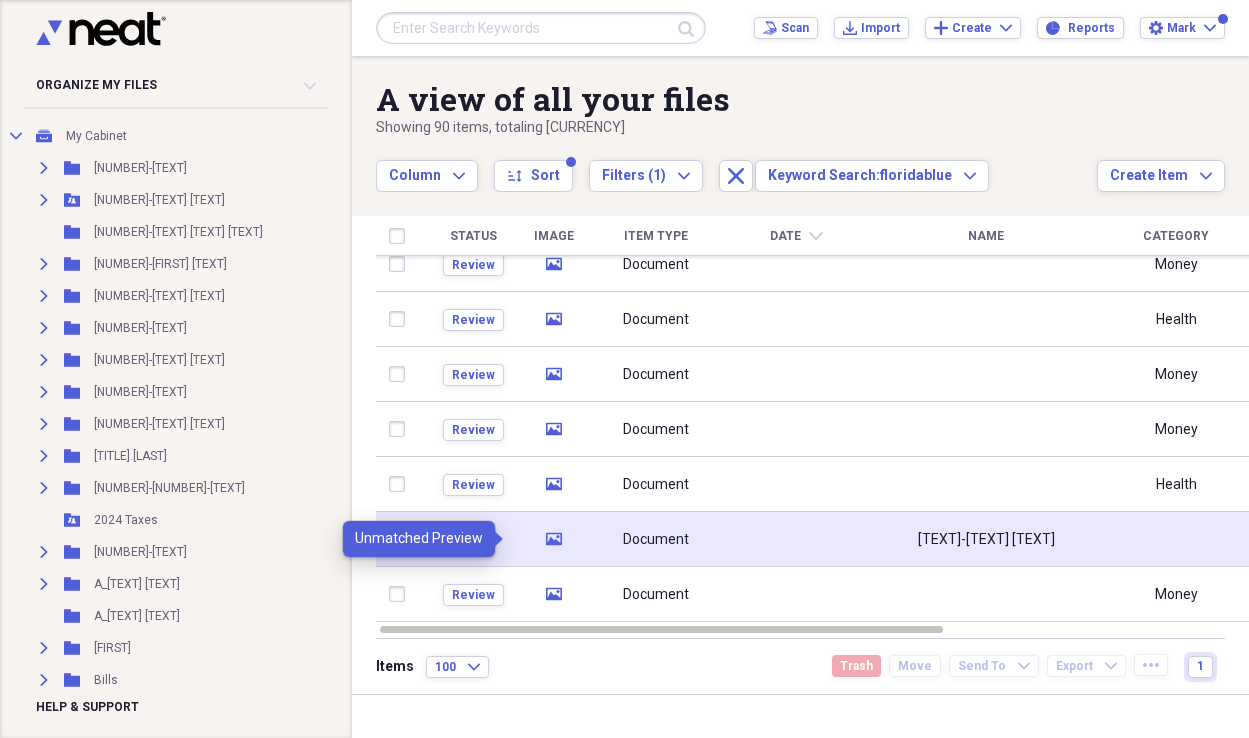 click 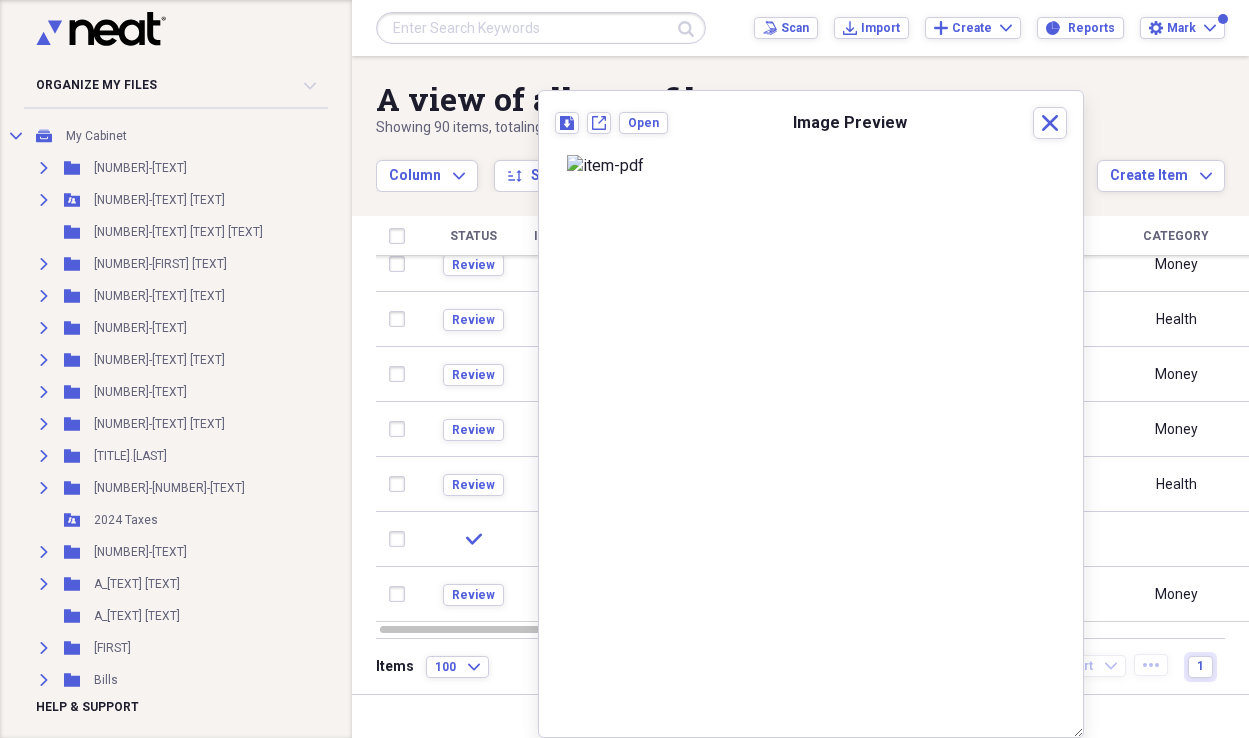 scroll, scrollTop: 0, scrollLeft: 0, axis: both 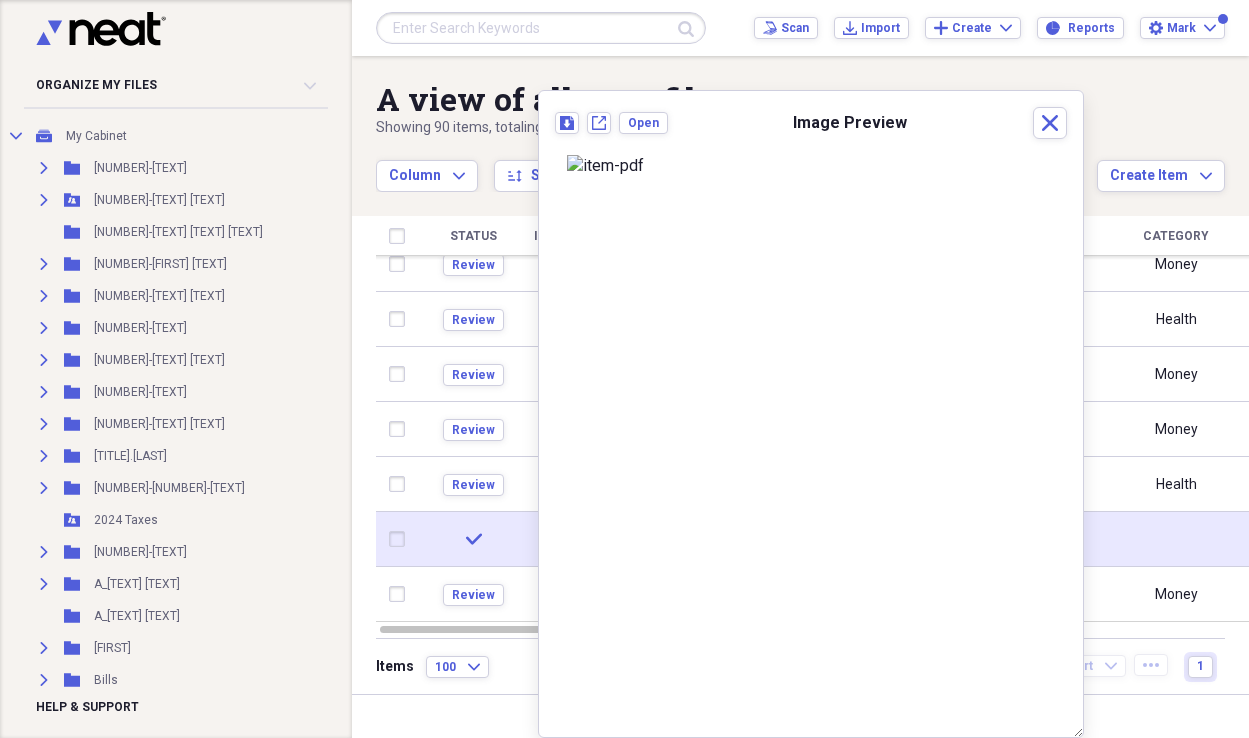 click on "media" at bounding box center (553, 539) 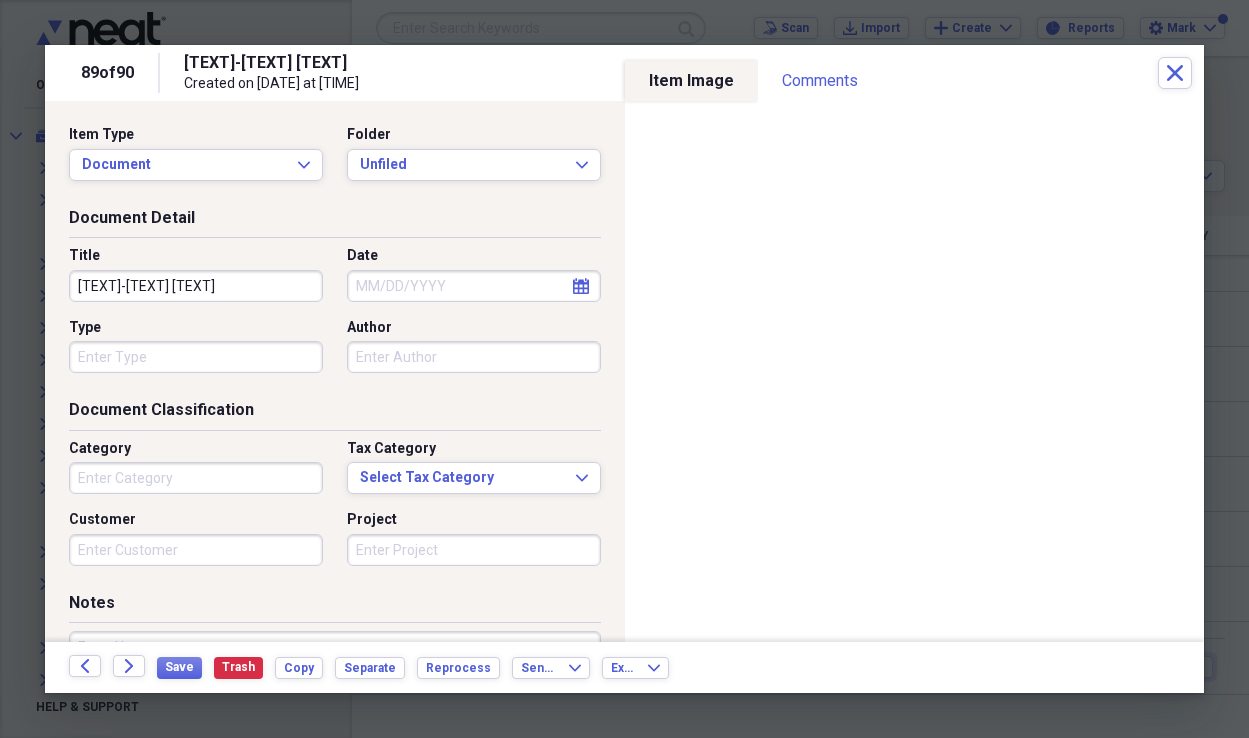 click on "89  of  90 B-Florida Blue Full Plan Created on 09/20/2022 at 11:54 am Close" at bounding box center [624, 73] 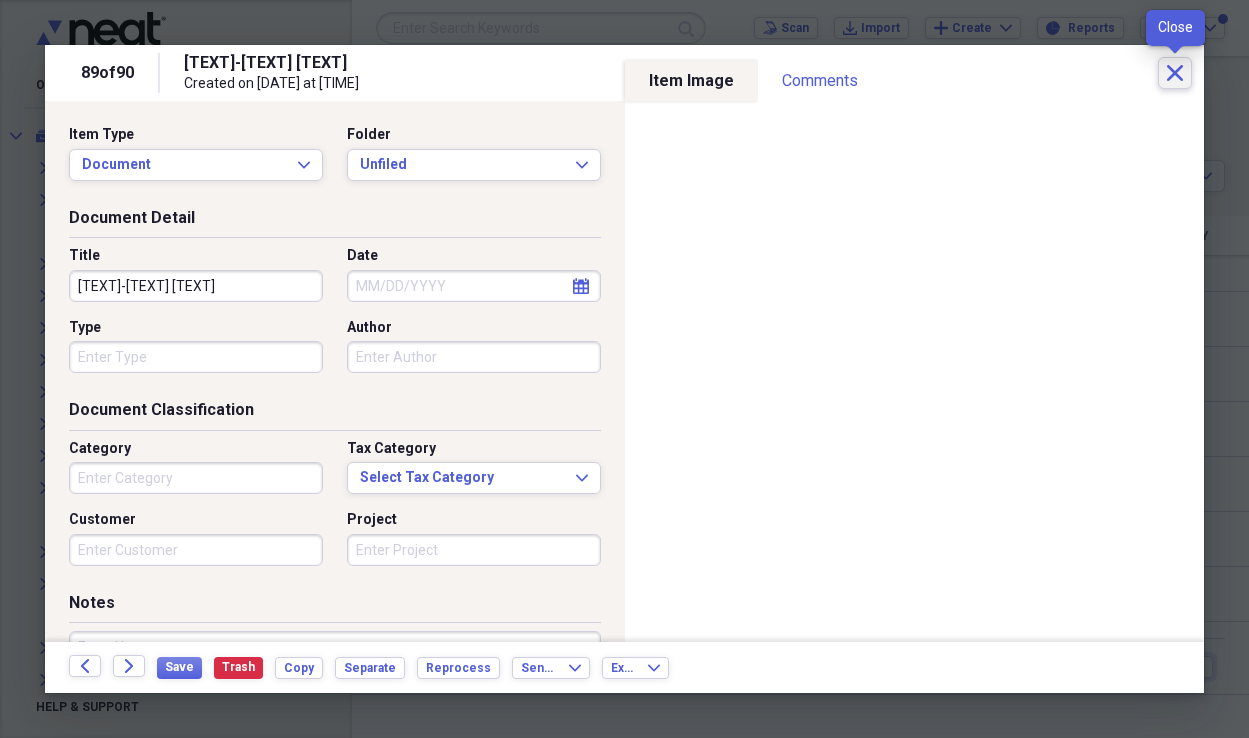 click on "Close" 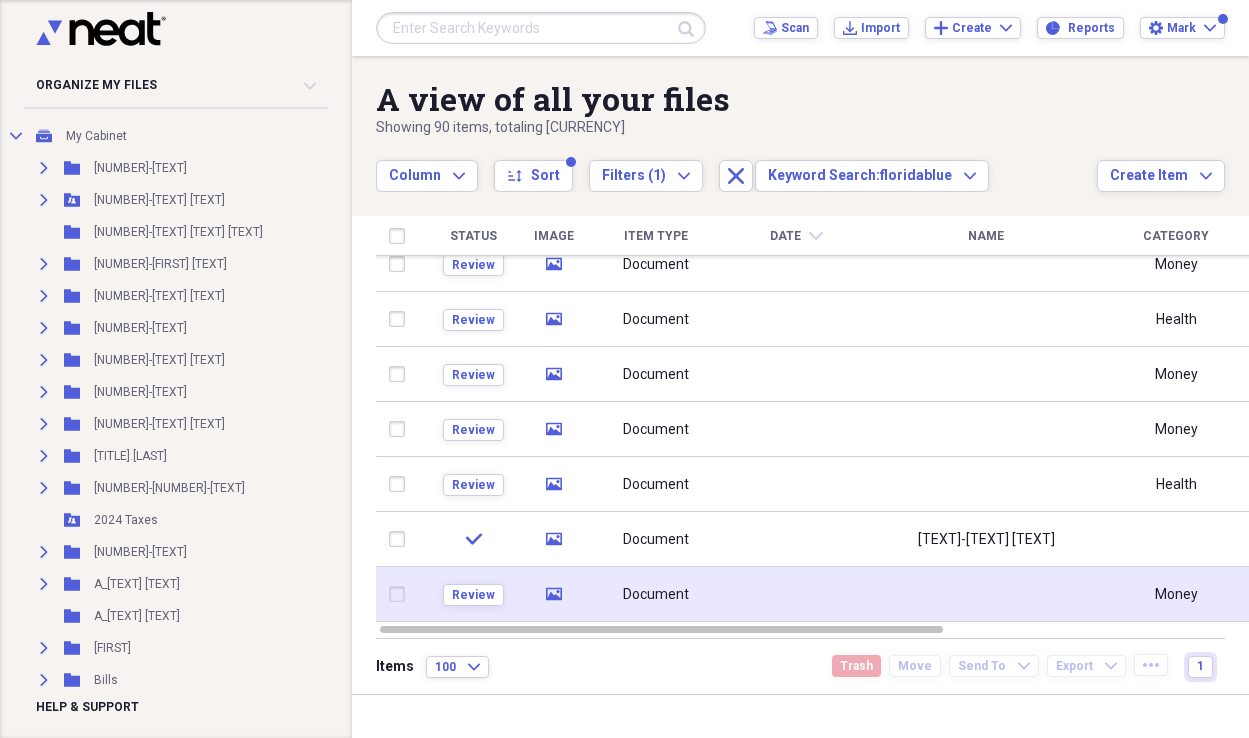 click on "media" 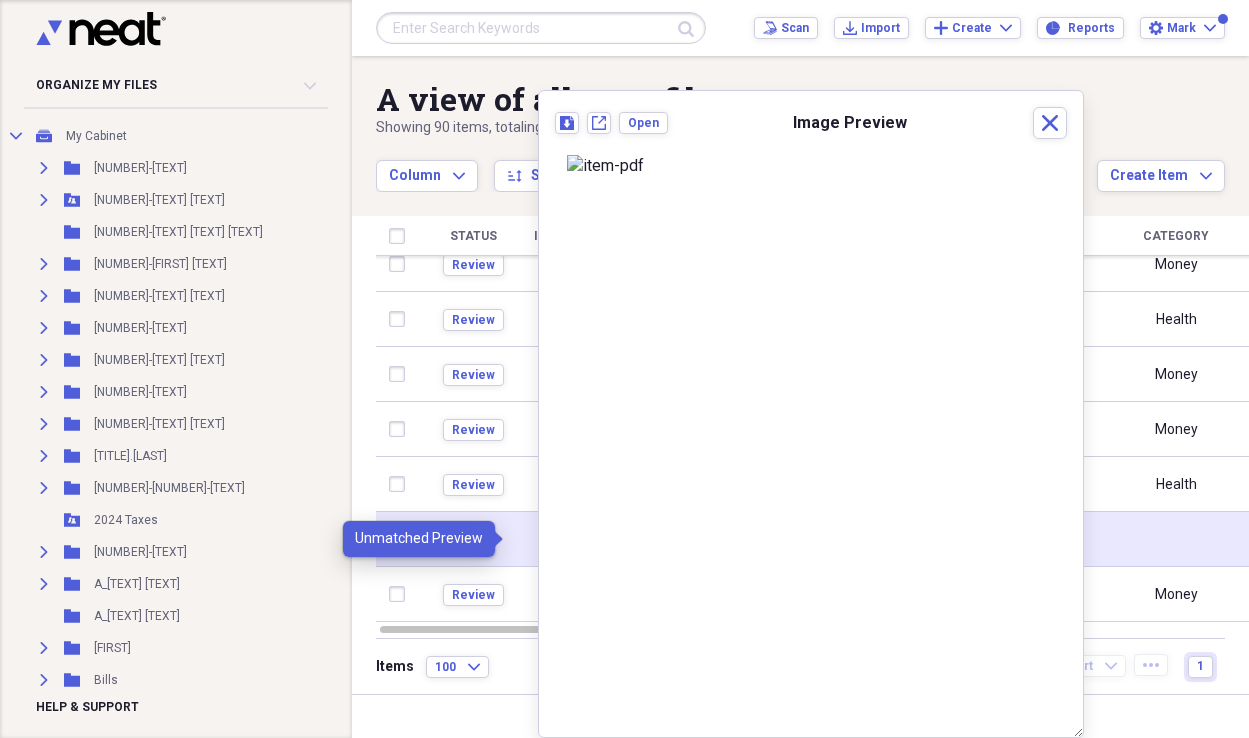 click on "media" 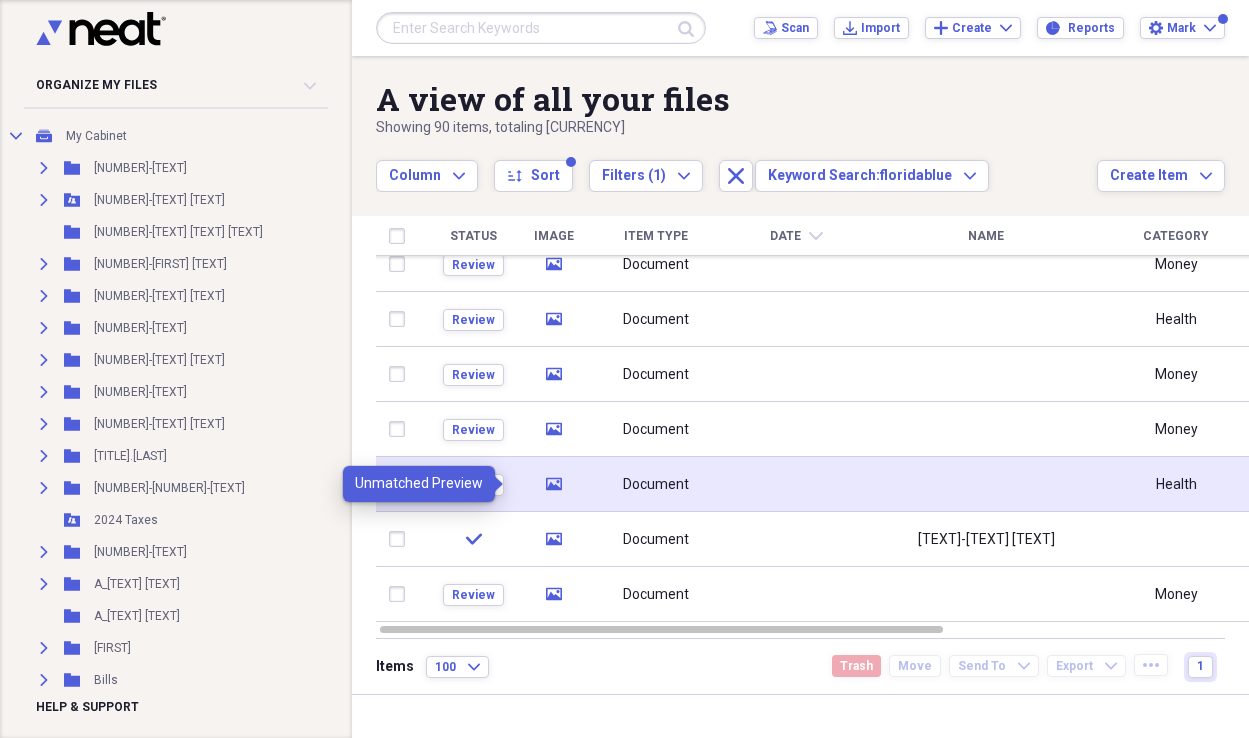 click on "media" at bounding box center (554, 484) 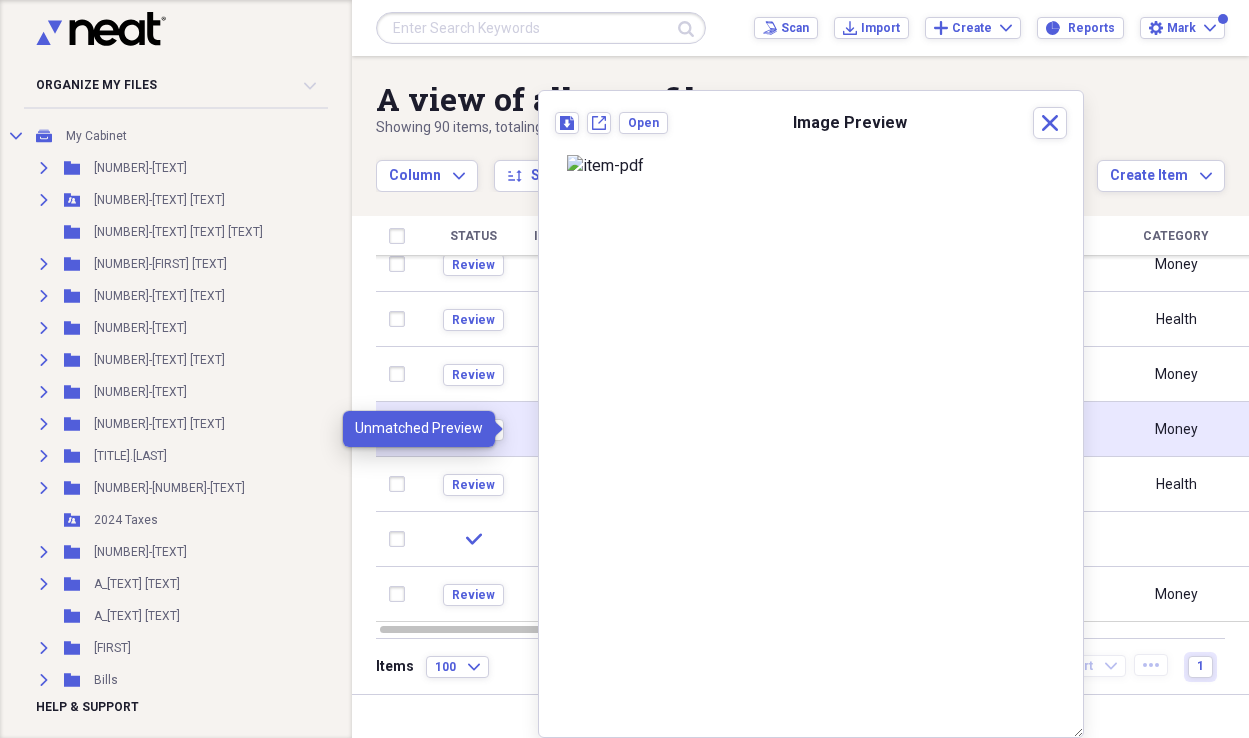 click on "media" 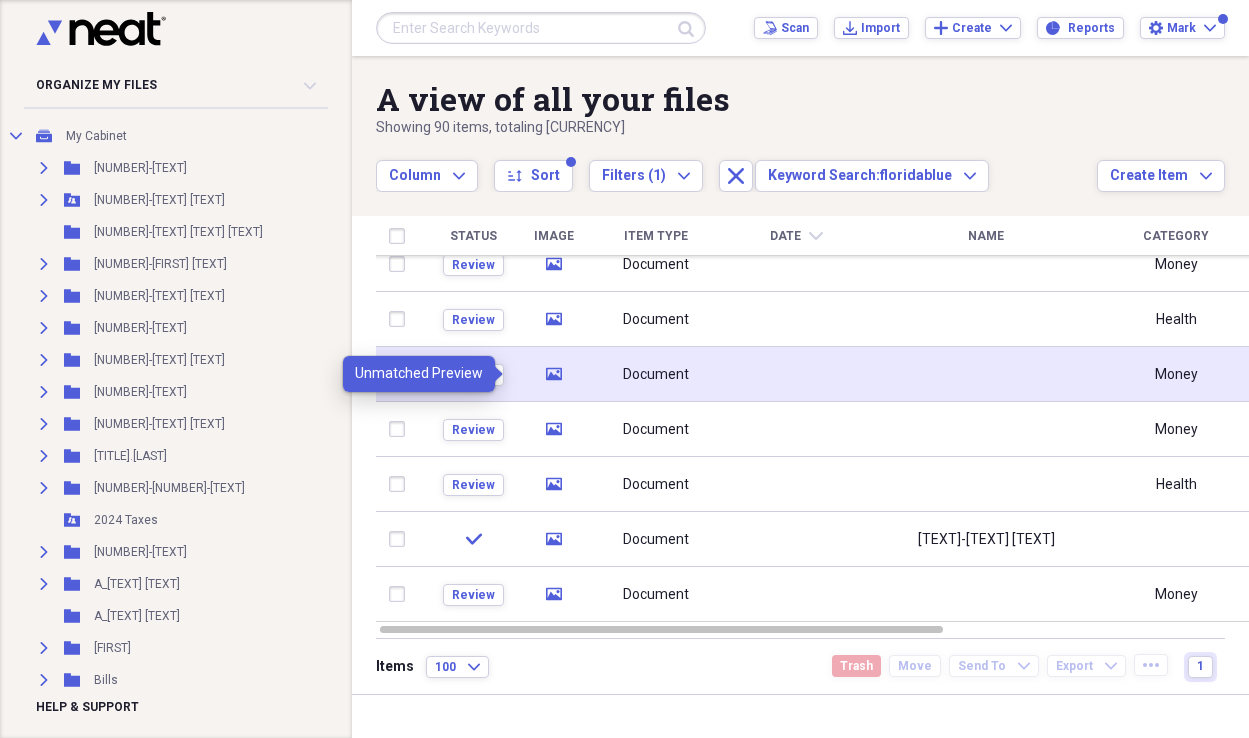 click on "media" 